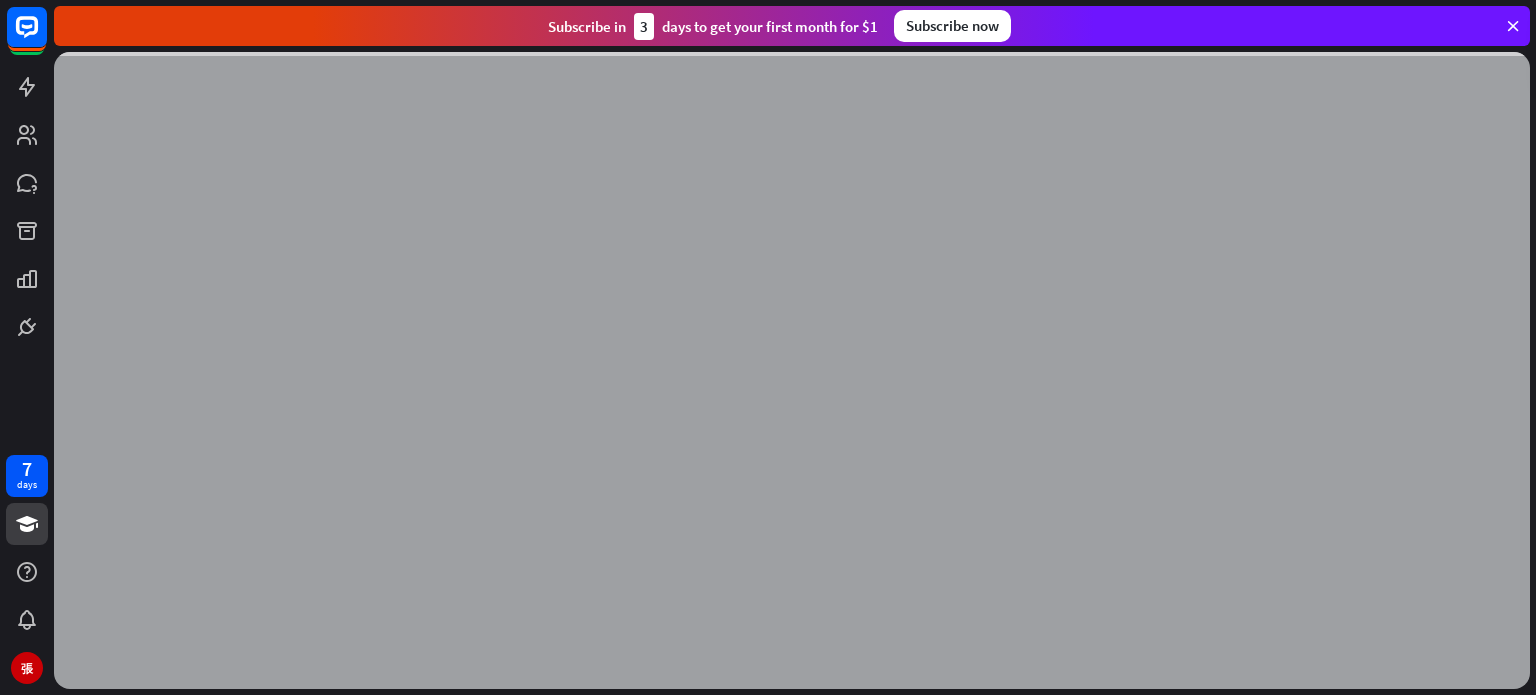 scroll, scrollTop: 0, scrollLeft: 0, axis: both 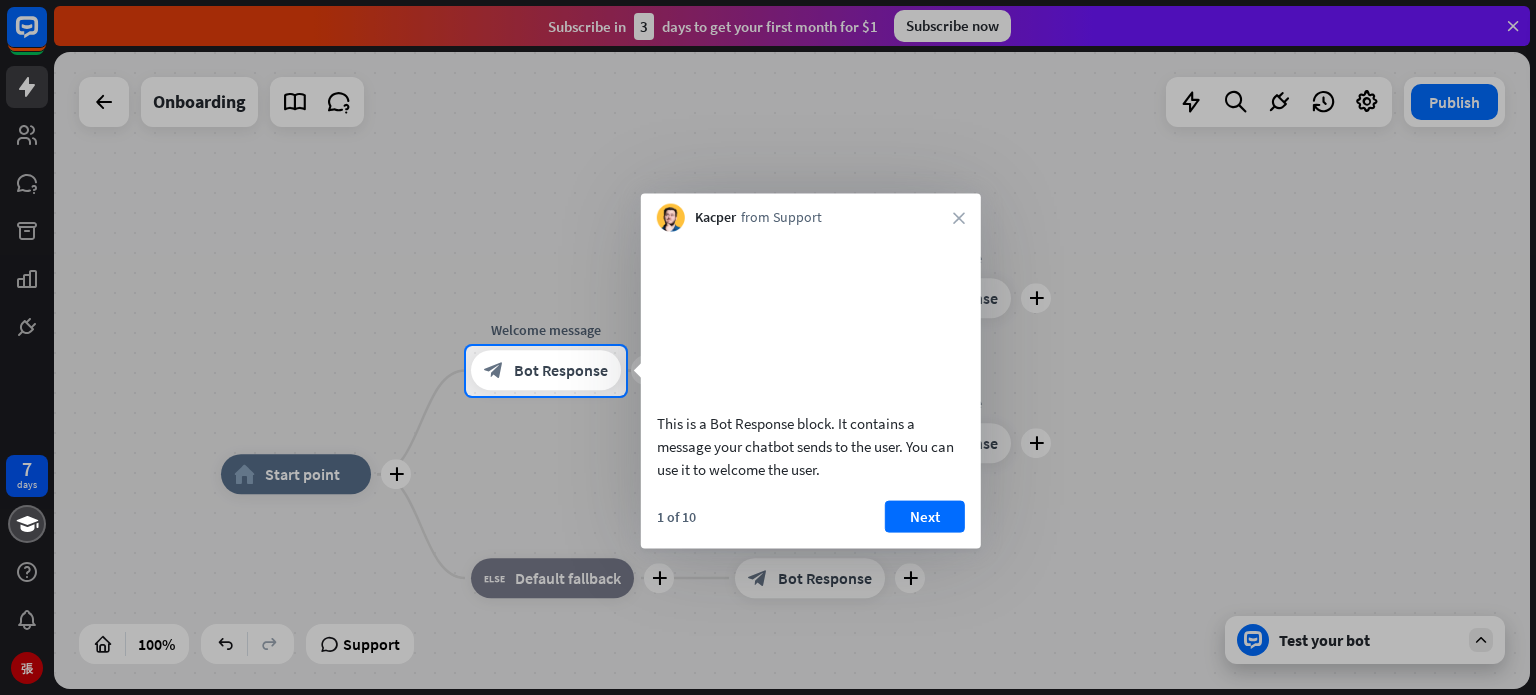 click at bounding box center [768, 546] 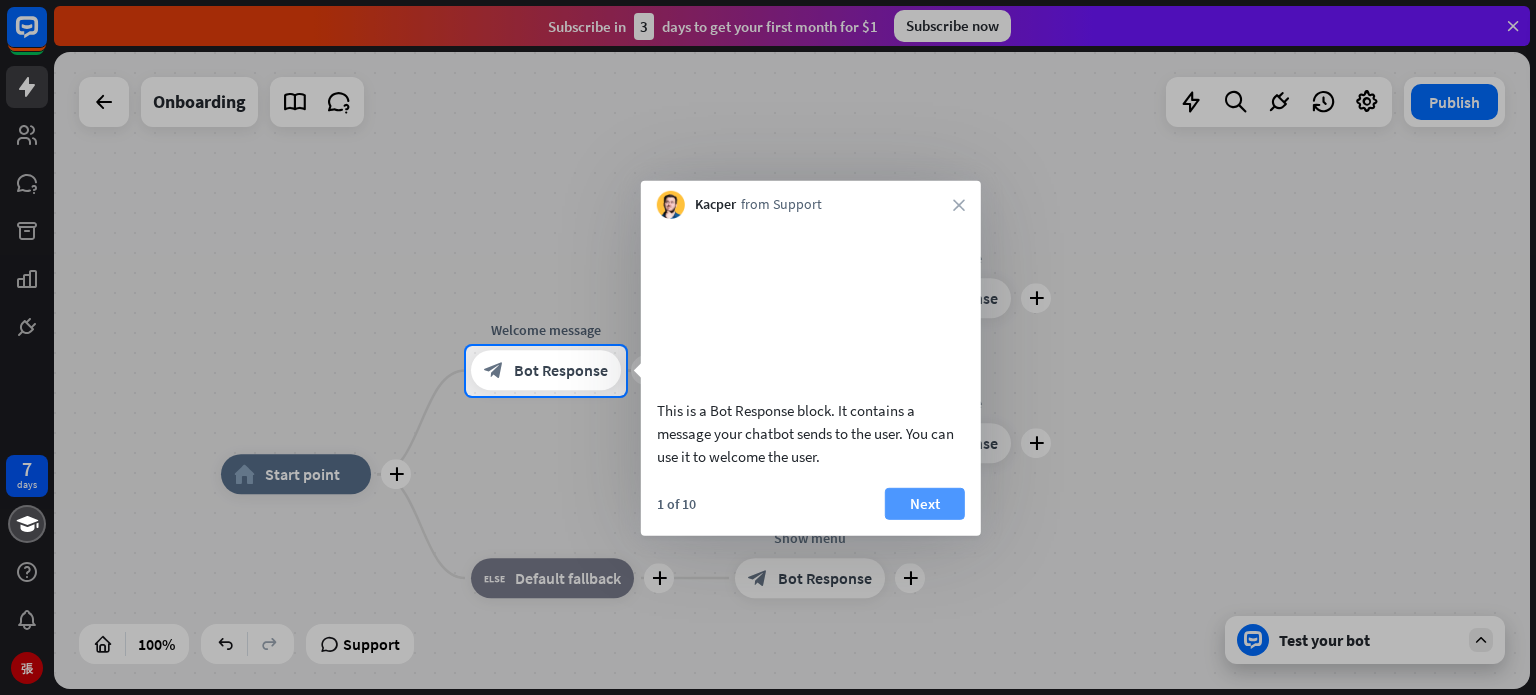 click on "Next" at bounding box center [925, 503] 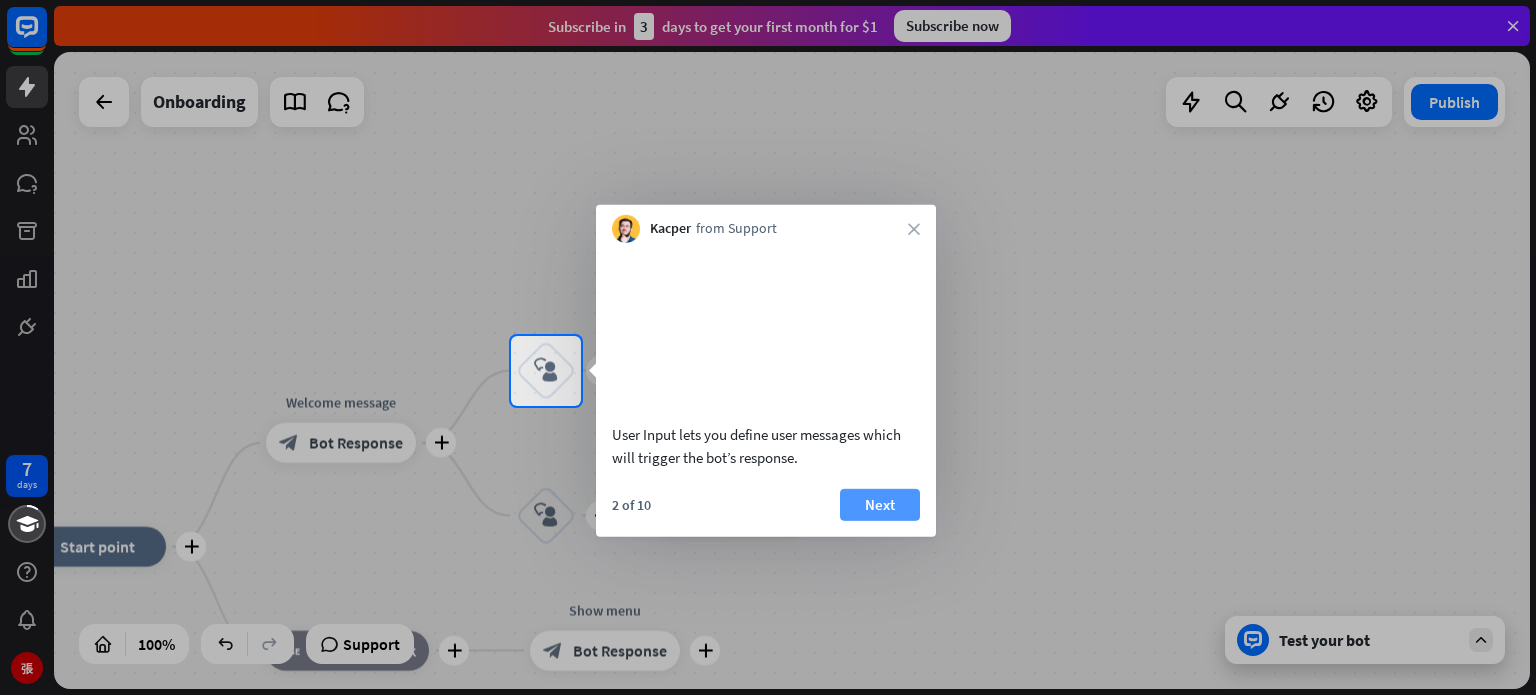 click on "Next" at bounding box center [880, 504] 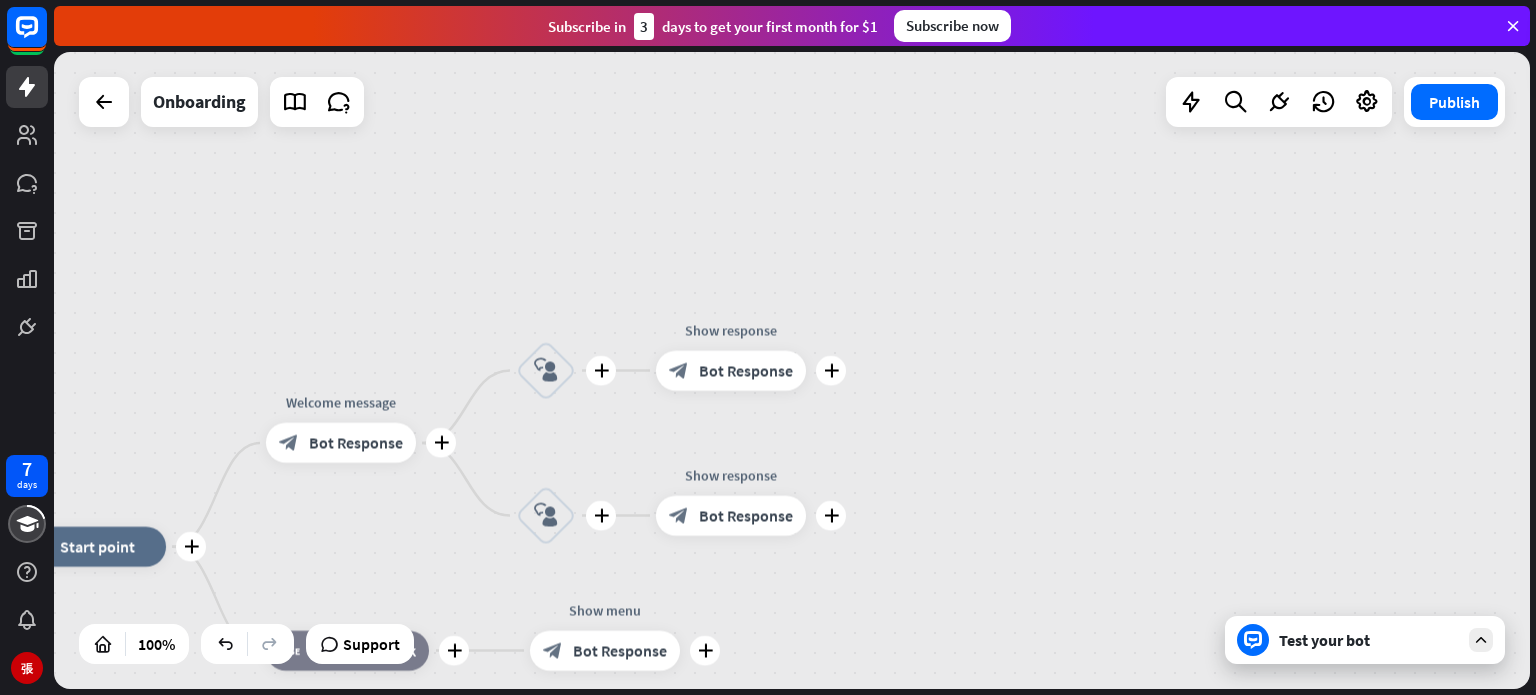click on "plus     home_2   Start point               plus   Welcome message   block_bot_response   Bot Response               plus     block_user_input               plus   Show response   block_bot_response   Bot Response               plus     block_user_input               plus   Show response   block_bot_response   Bot Response               plus     block_fallback   Default fallback               plus   Show menu   block_bot_response   Bot Response" at bounding box center [792, 370] 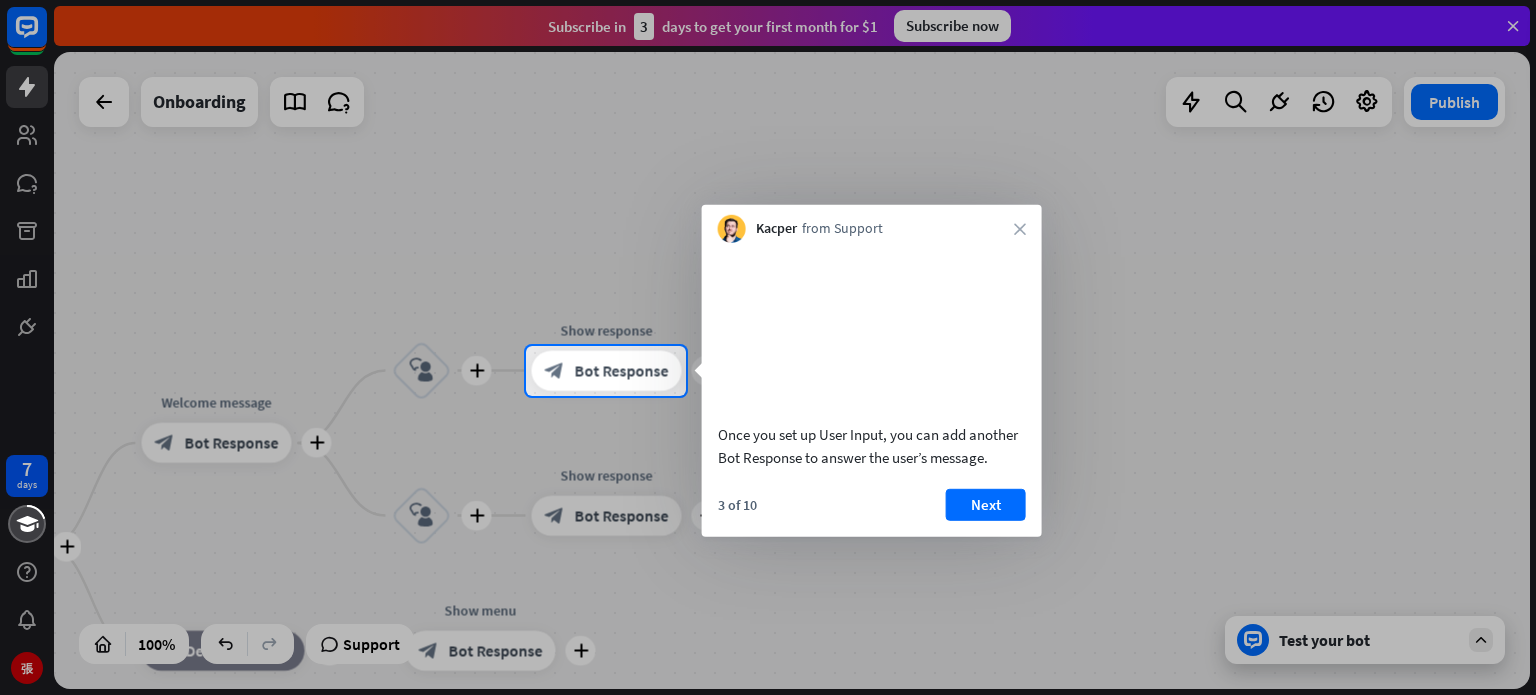 click on "3 of 10
Next" at bounding box center (872, 512) 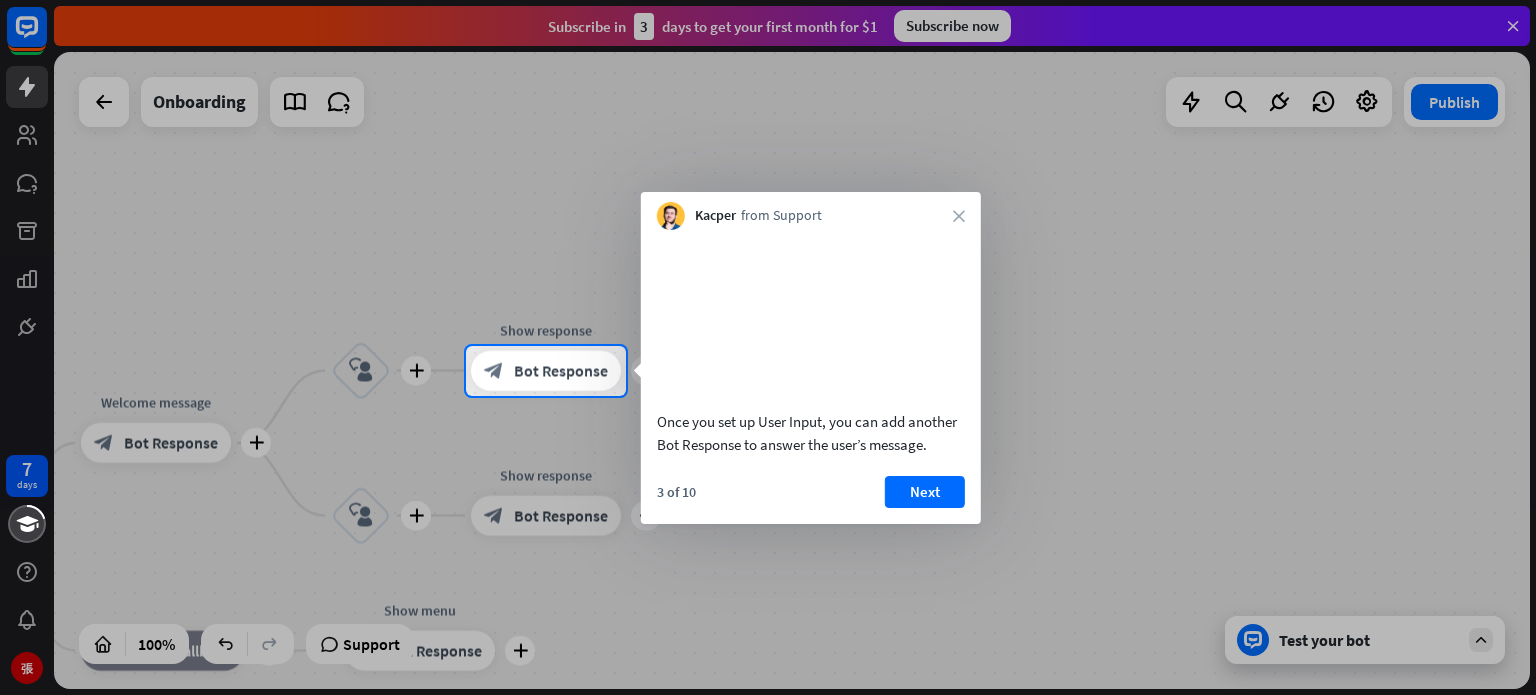 click on "Next" at bounding box center [925, 492] 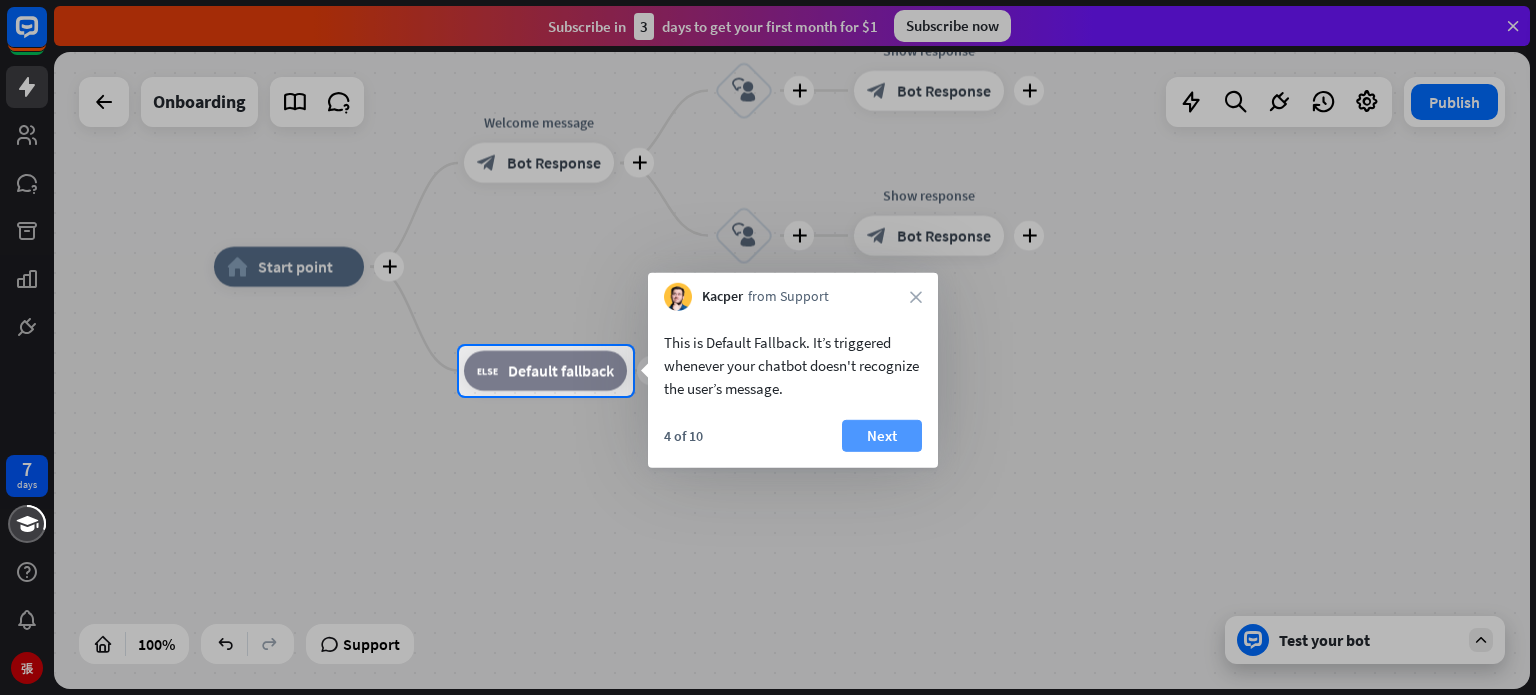 click on "Next" at bounding box center [882, 436] 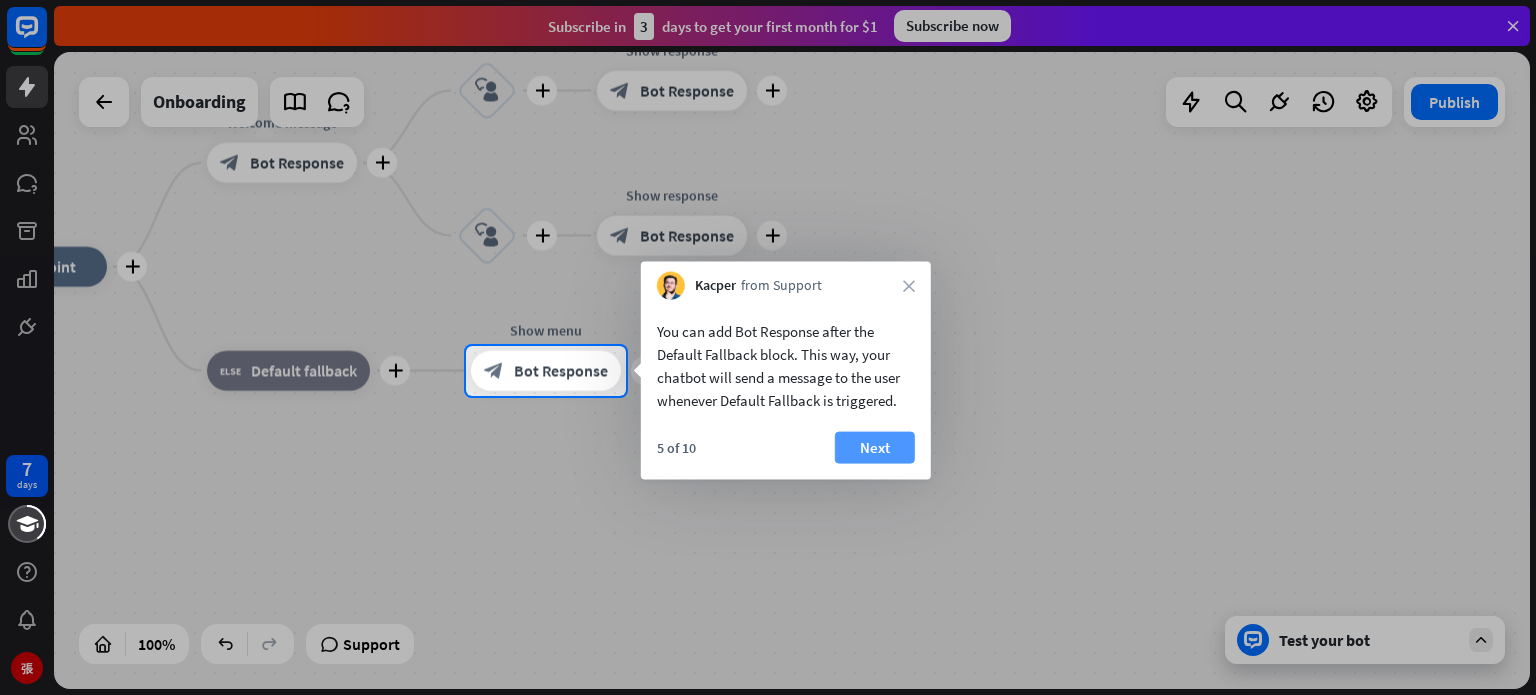 click on "Next" at bounding box center (875, 448) 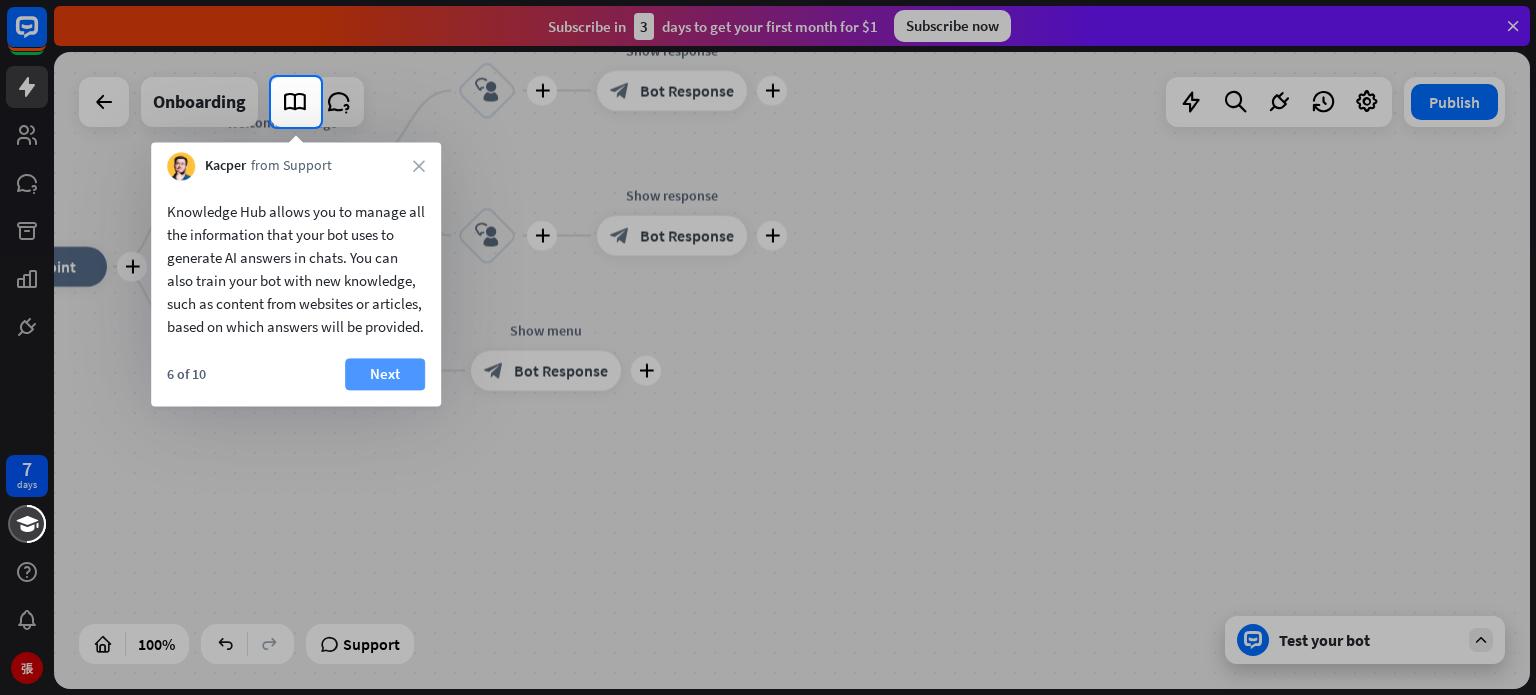 click on "Next" at bounding box center (385, 374) 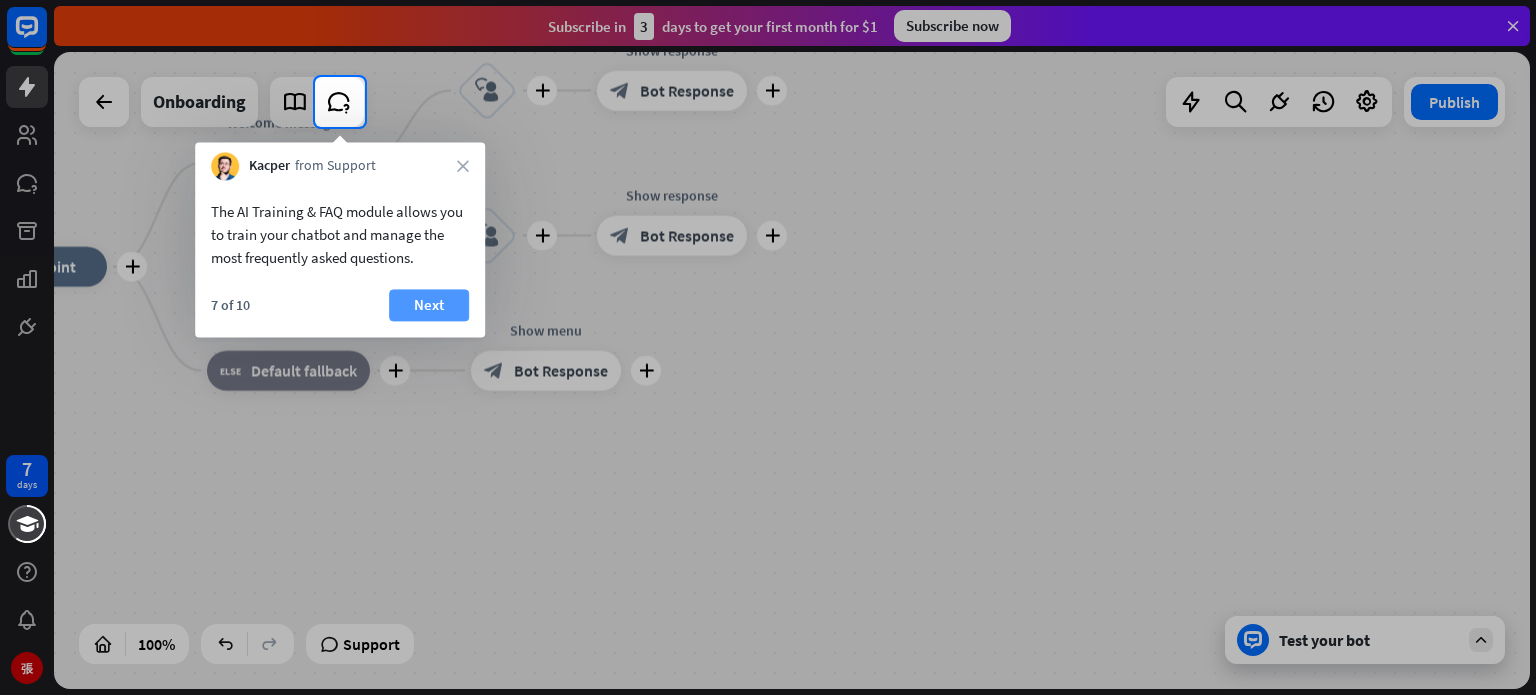 click on "Next" at bounding box center (429, 305) 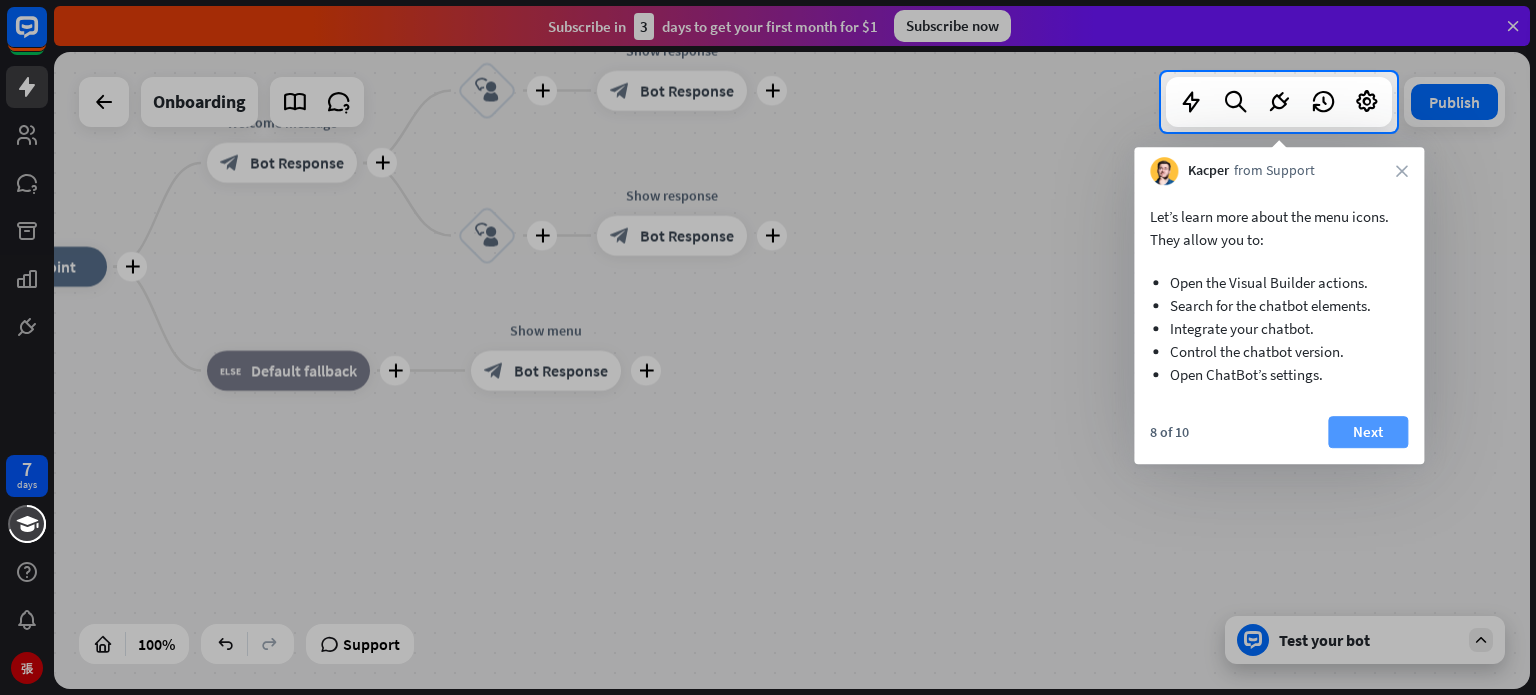 click on "Next" at bounding box center (1368, 432) 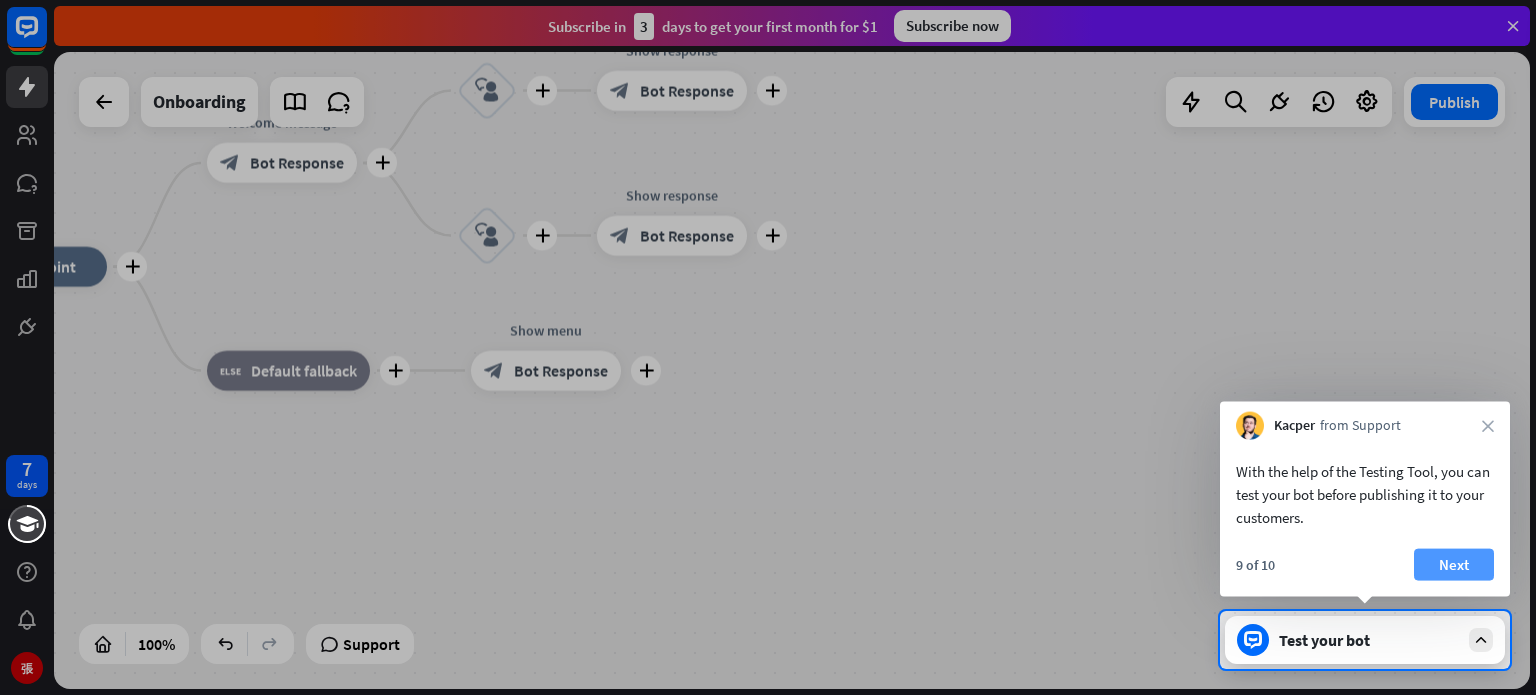 click on "Next" at bounding box center [1454, 565] 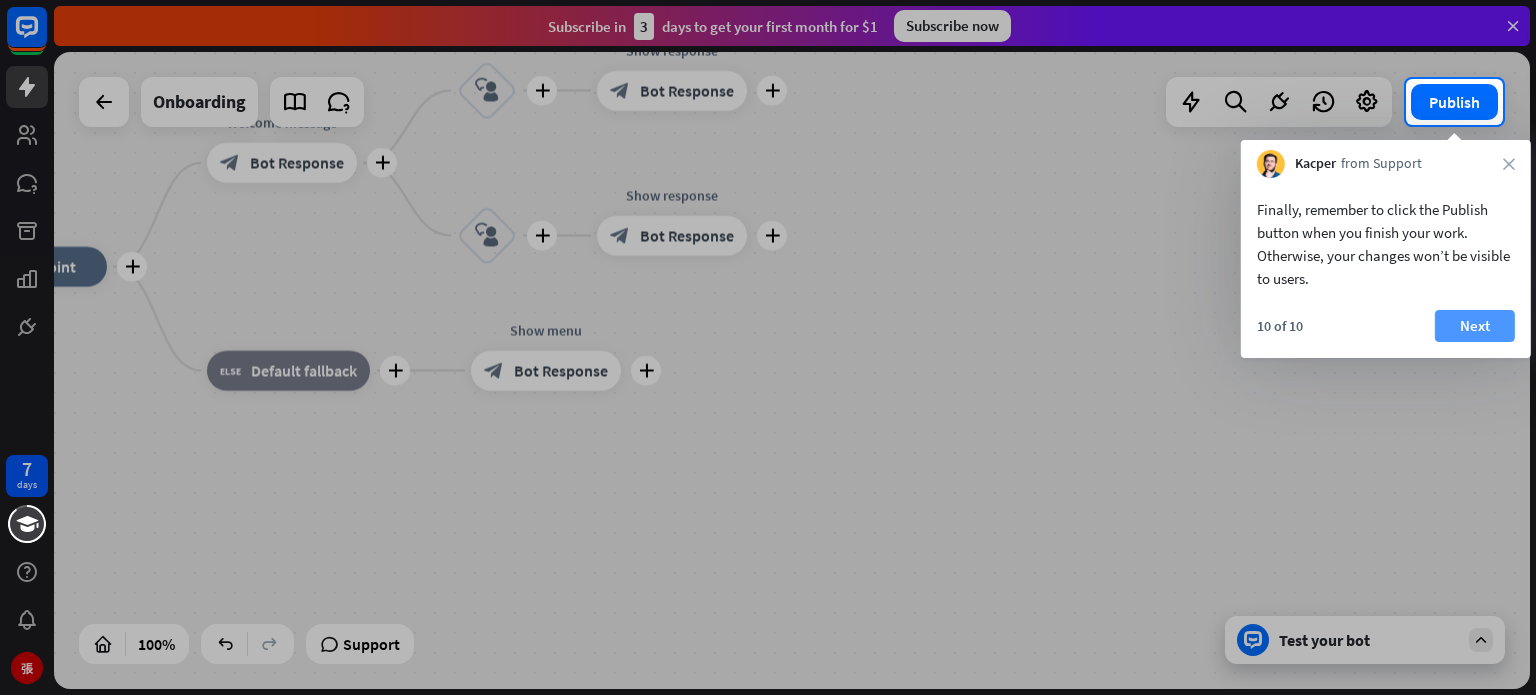 click on "Next" at bounding box center [1475, 326] 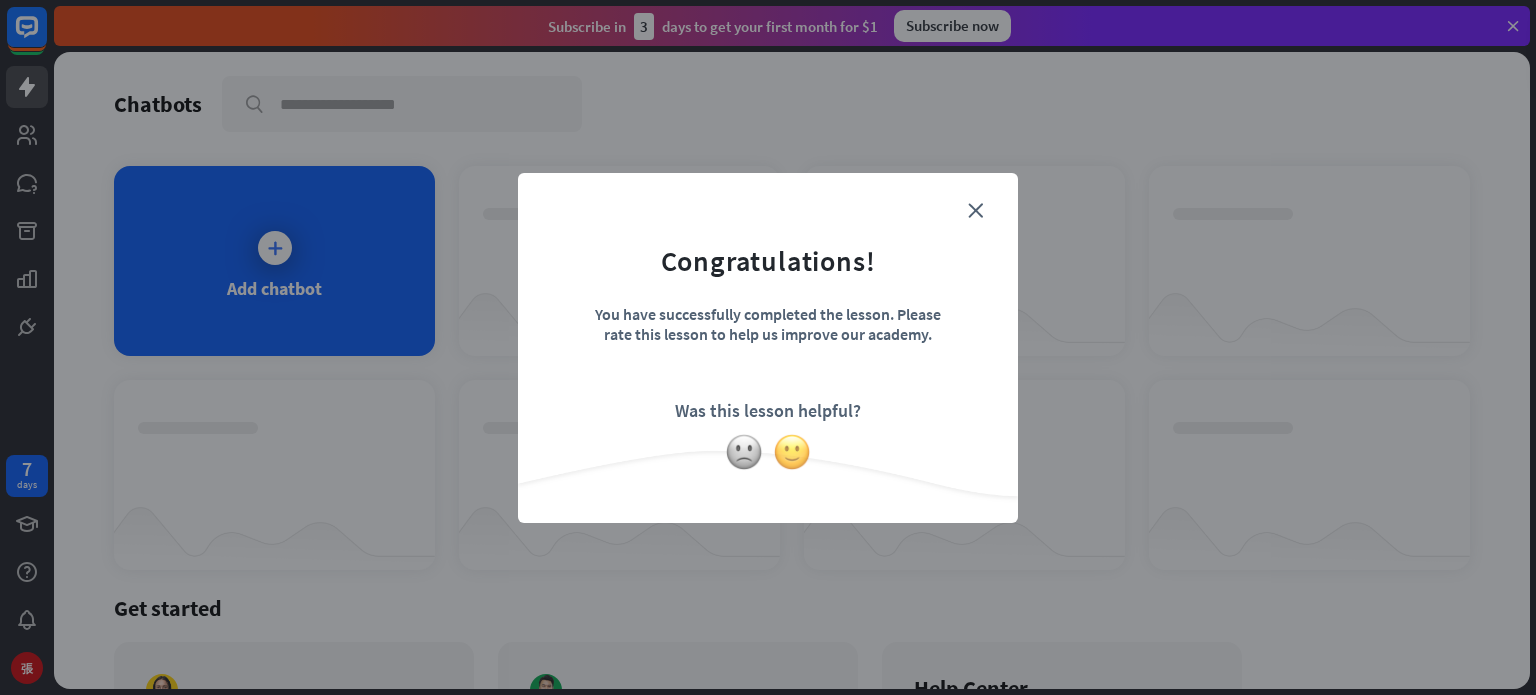 click at bounding box center [792, 452] 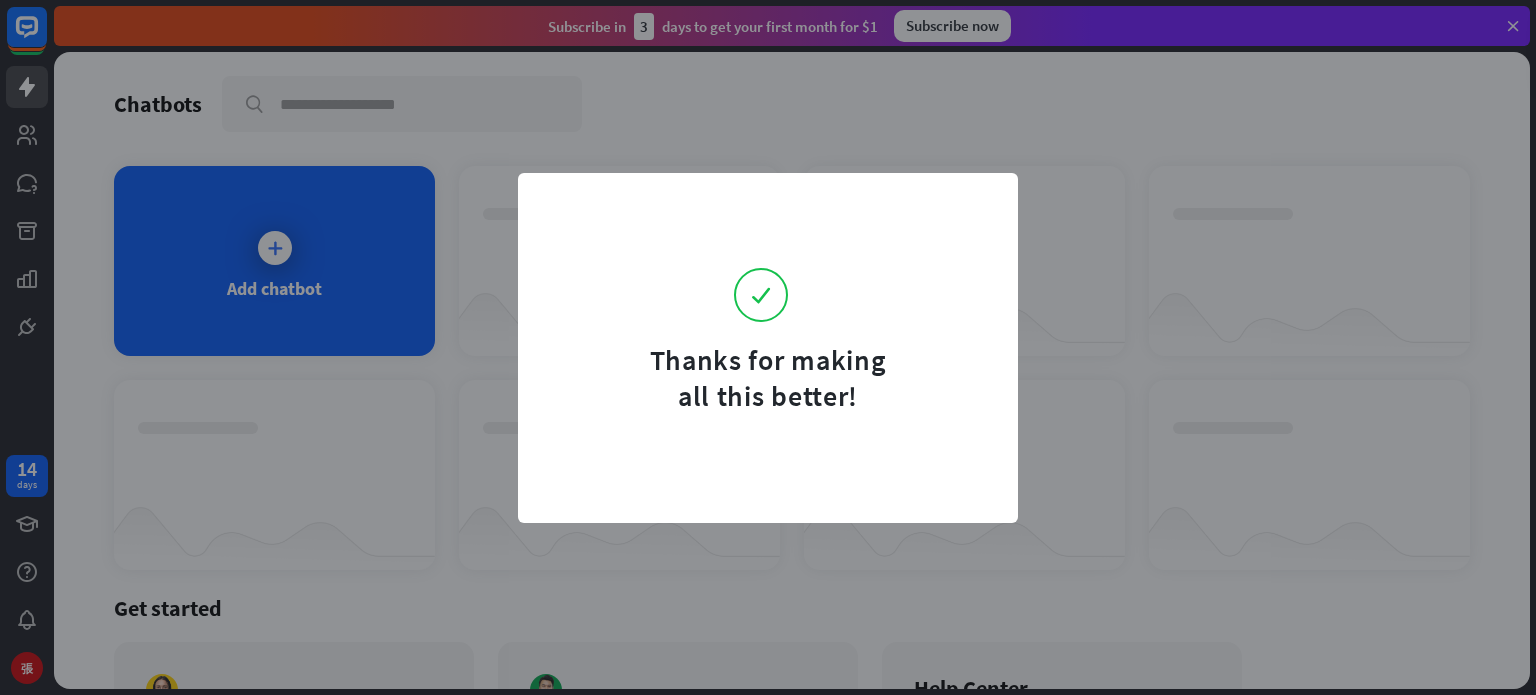 click on "Thanks for making all this better!" at bounding box center [768, 347] 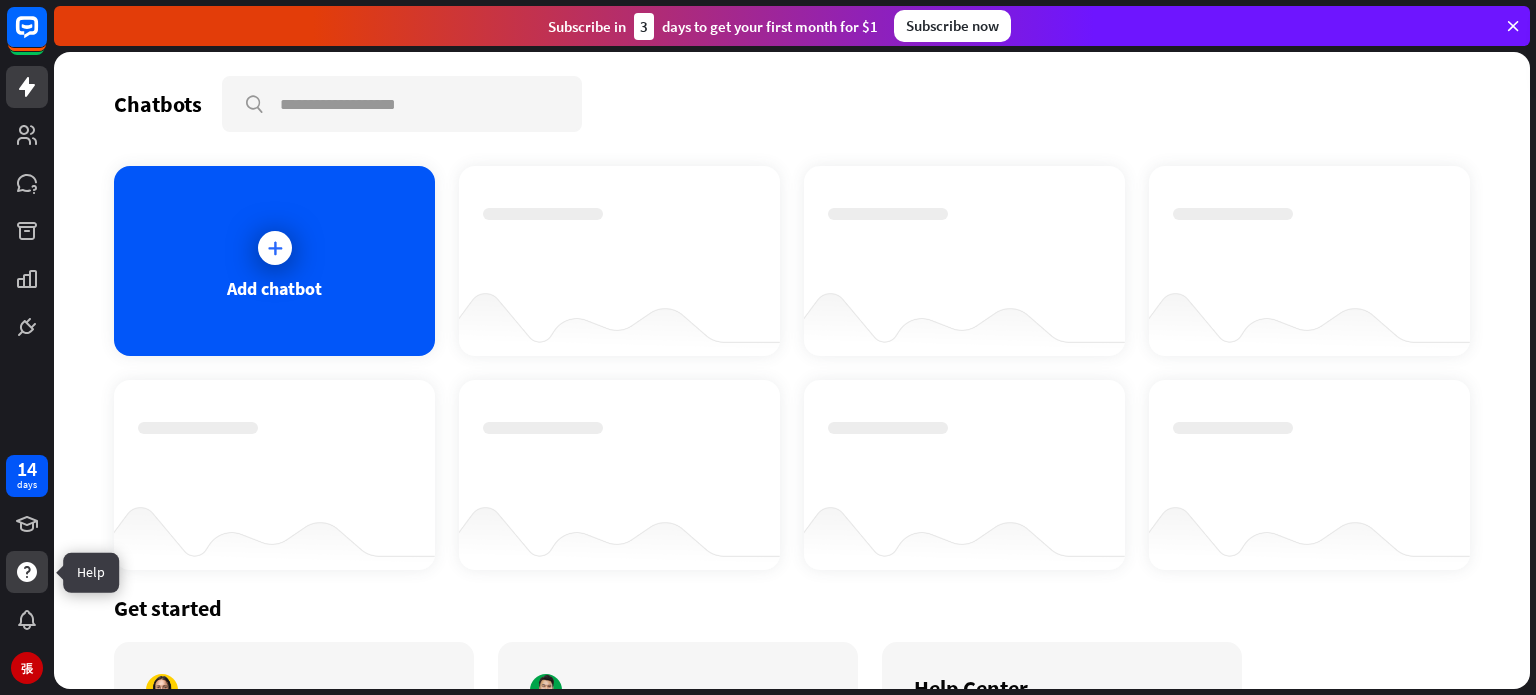 click 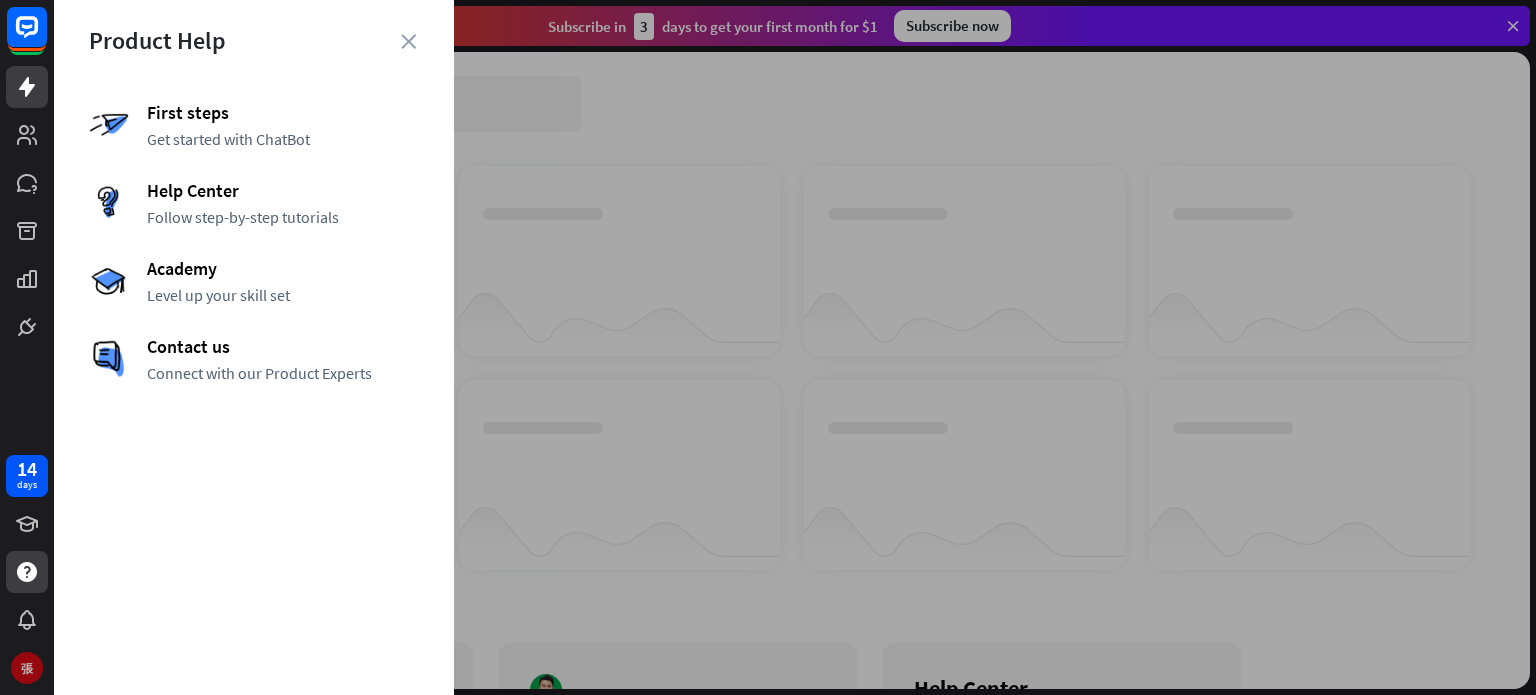click on "張" at bounding box center (27, 668) 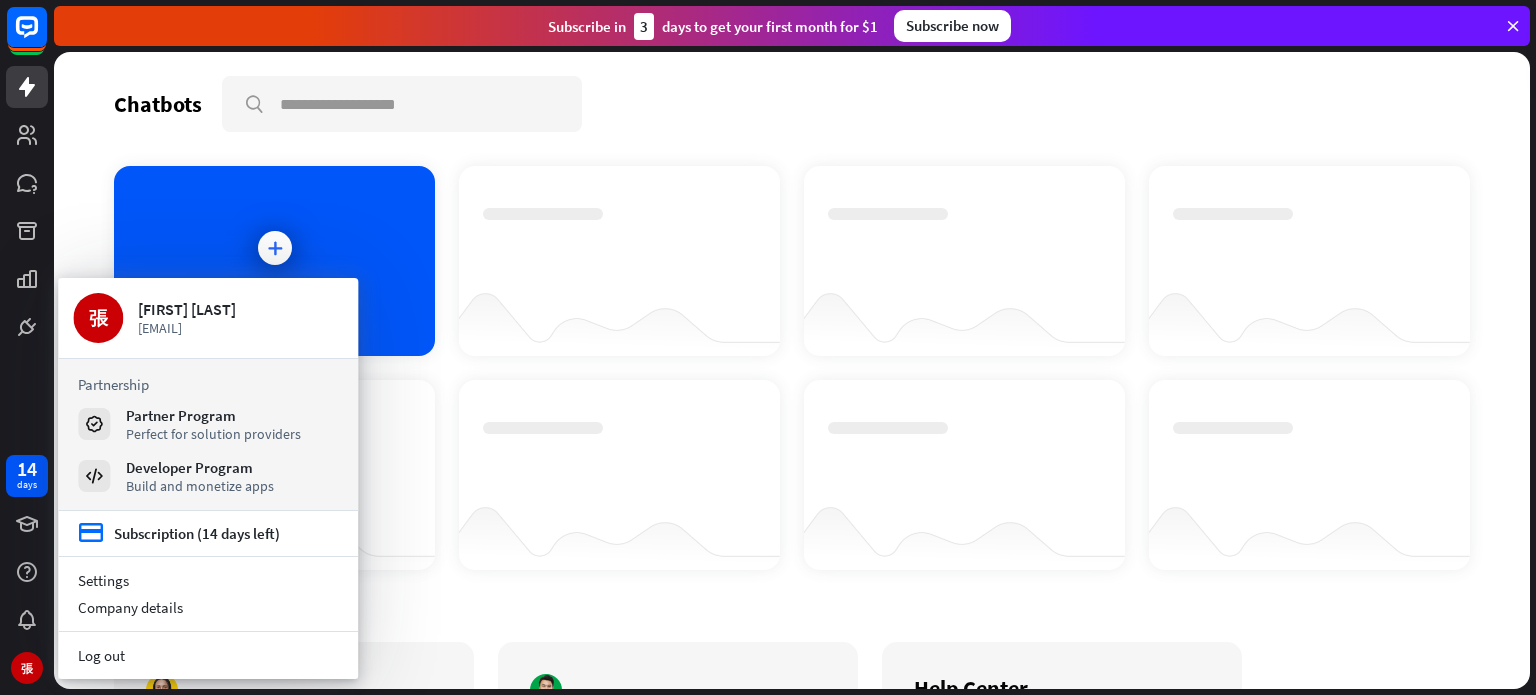click on "How to start building your chatbots
Watch
Learn the basics of ChatBot within minutes
Start lesson
Help Center
Visit our Help Center to learn more about ChatBot
setup.
Explore" at bounding box center (678, 752) 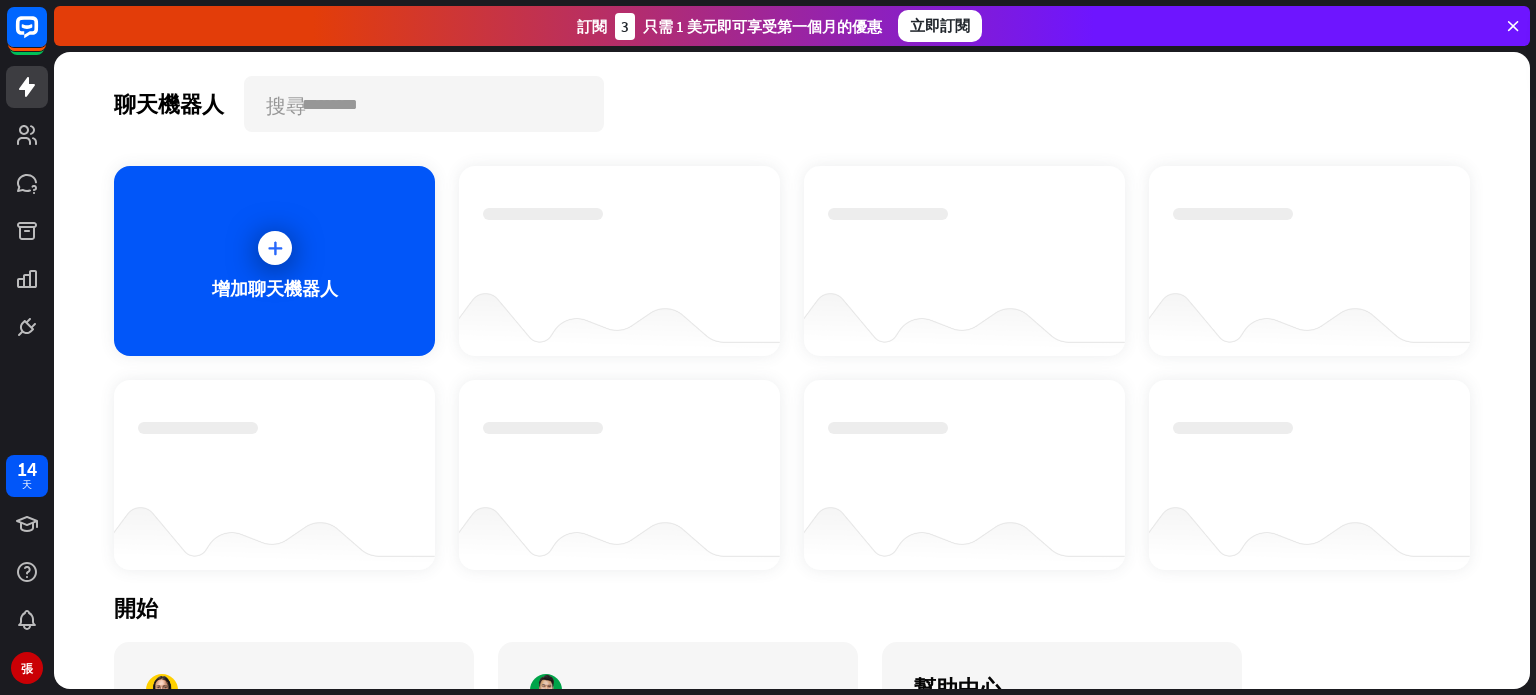 scroll, scrollTop: 512, scrollLeft: 0, axis: vertical 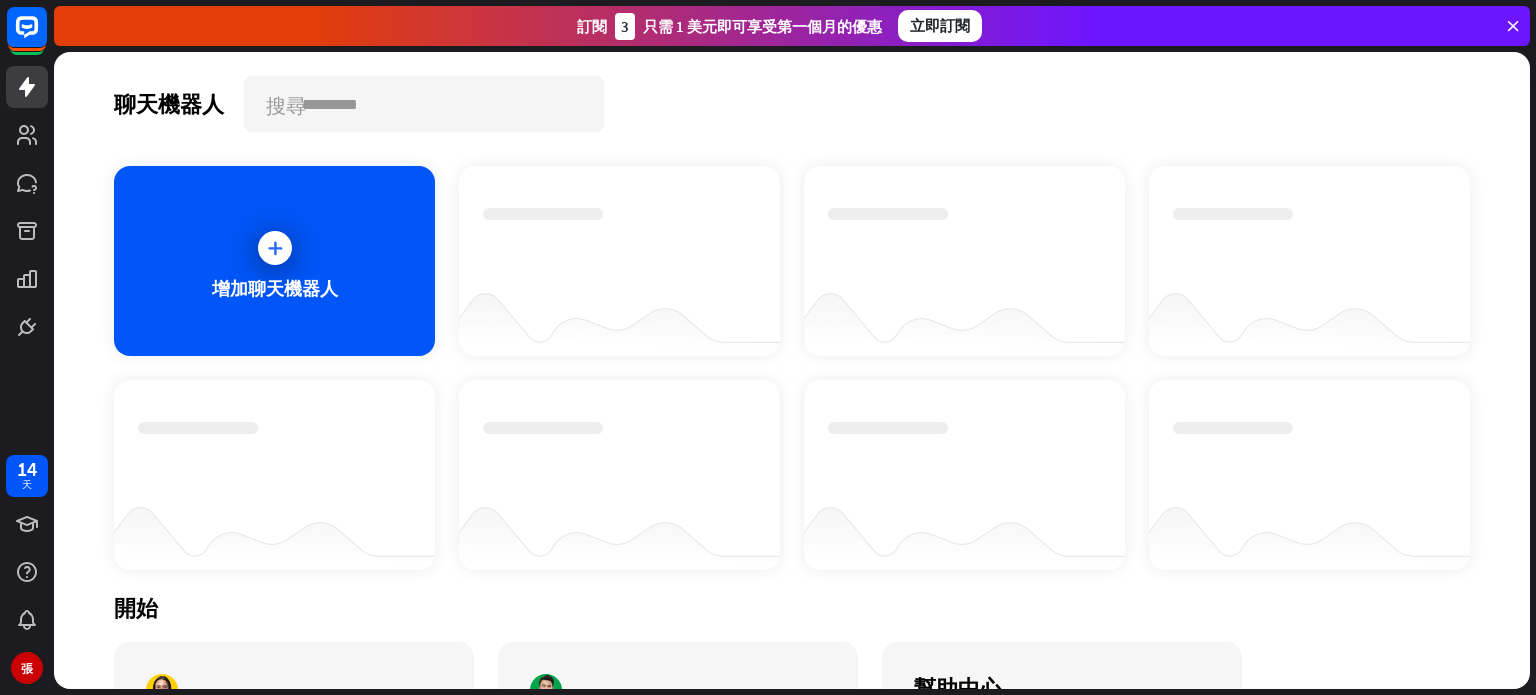 click on "開始
如何開始建立你的聊天機器人
手錶
幾分鐘內了解 ChatBot 的基礎知識
開始課程
幫助中心
請造訪我們的幫助中心以了解有關 ChatBot 設定的更多資訊。
探索" at bounding box center [792, 728] 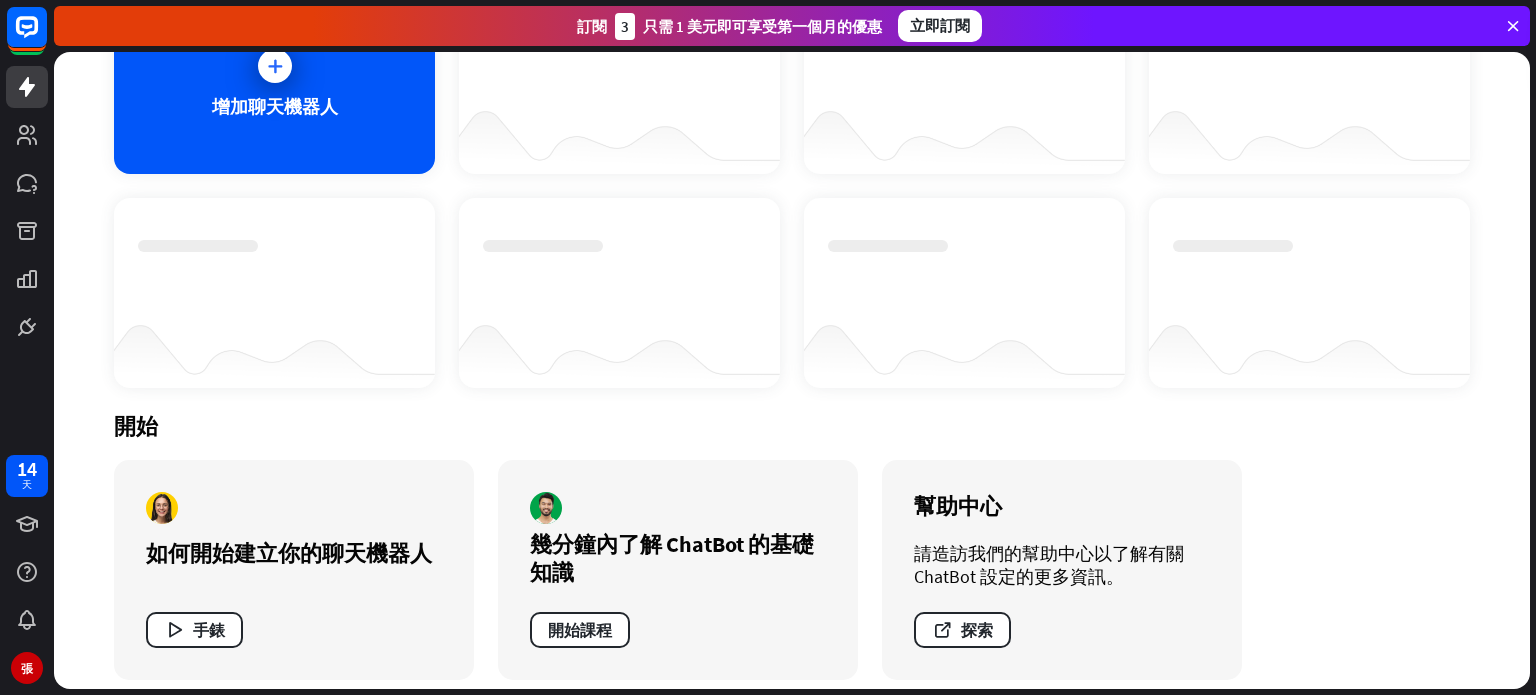 scroll, scrollTop: 196, scrollLeft: 0, axis: vertical 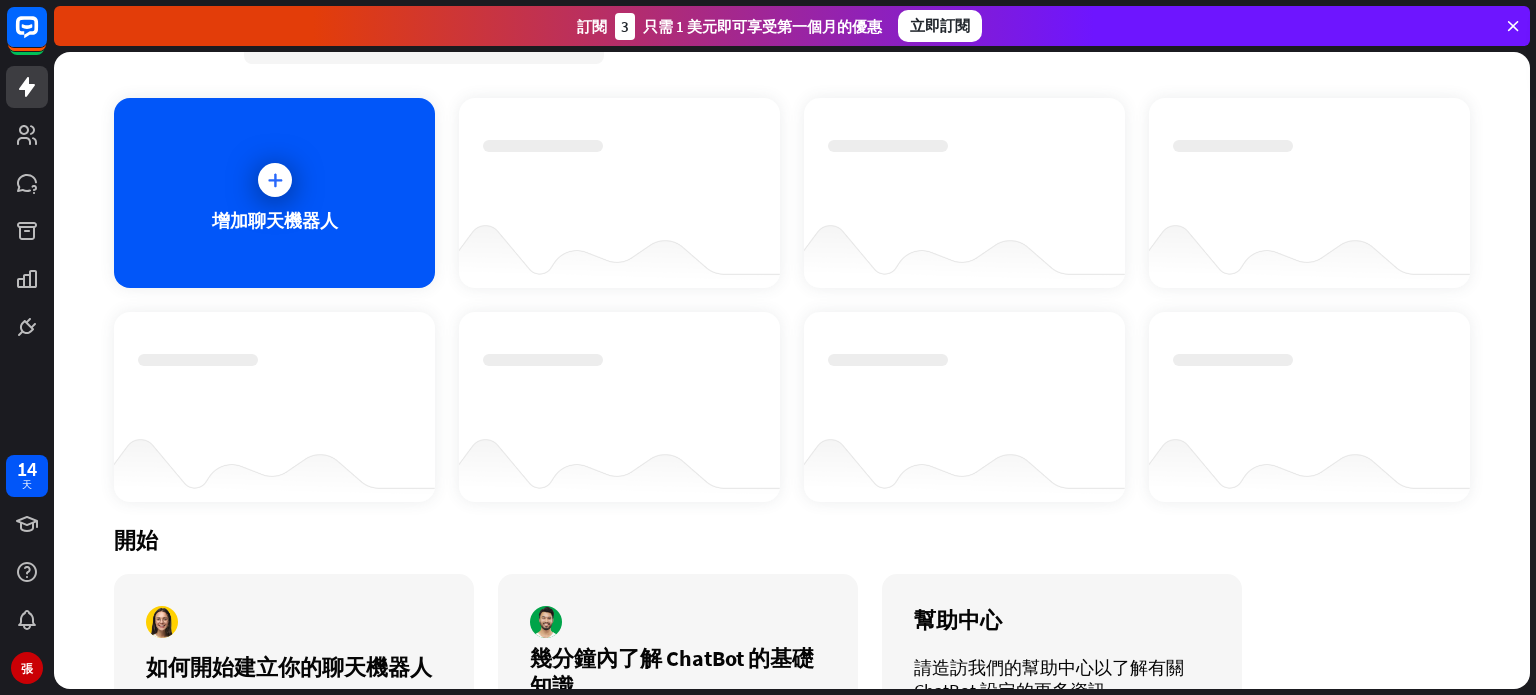 drag, startPoint x: 1471, startPoint y: 495, endPoint x: 1453, endPoint y: 364, distance: 132.23087 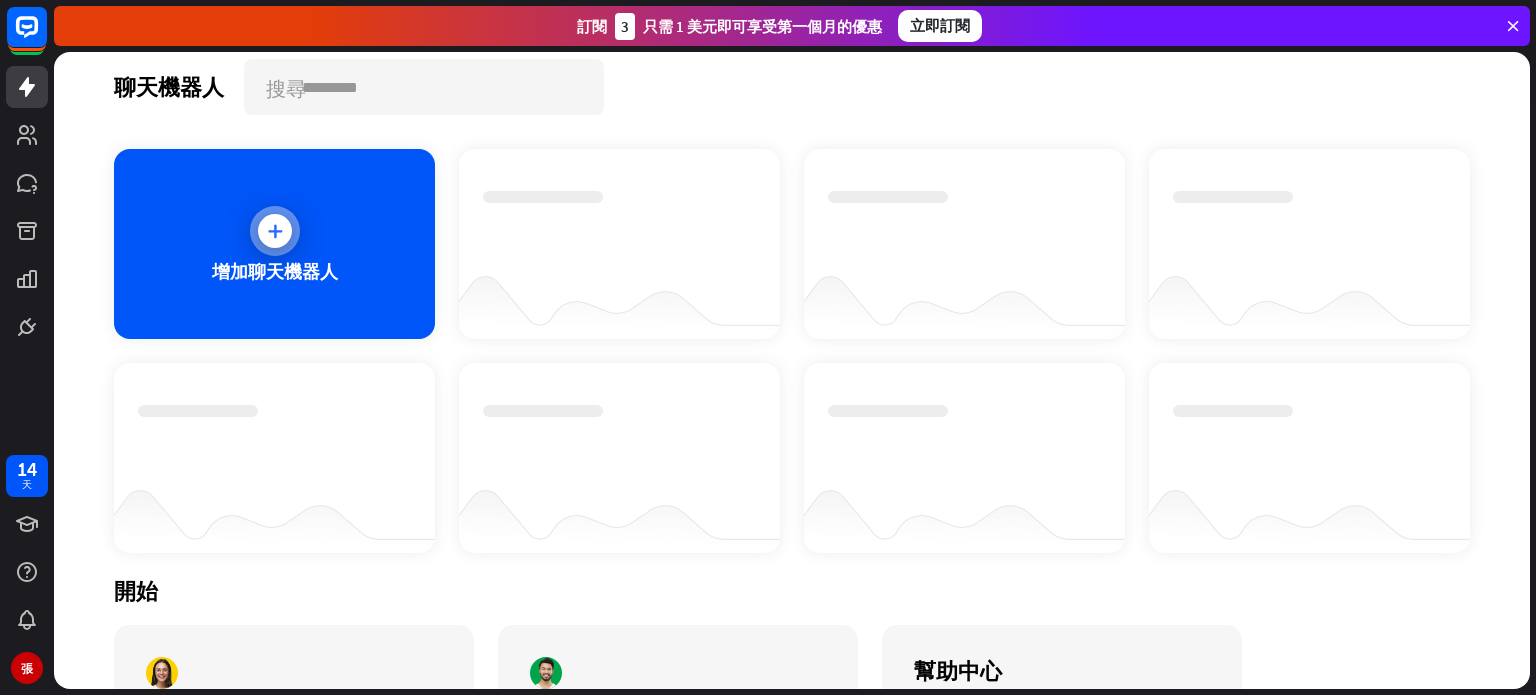 click on "增加聊天機器人" at bounding box center [274, 244] 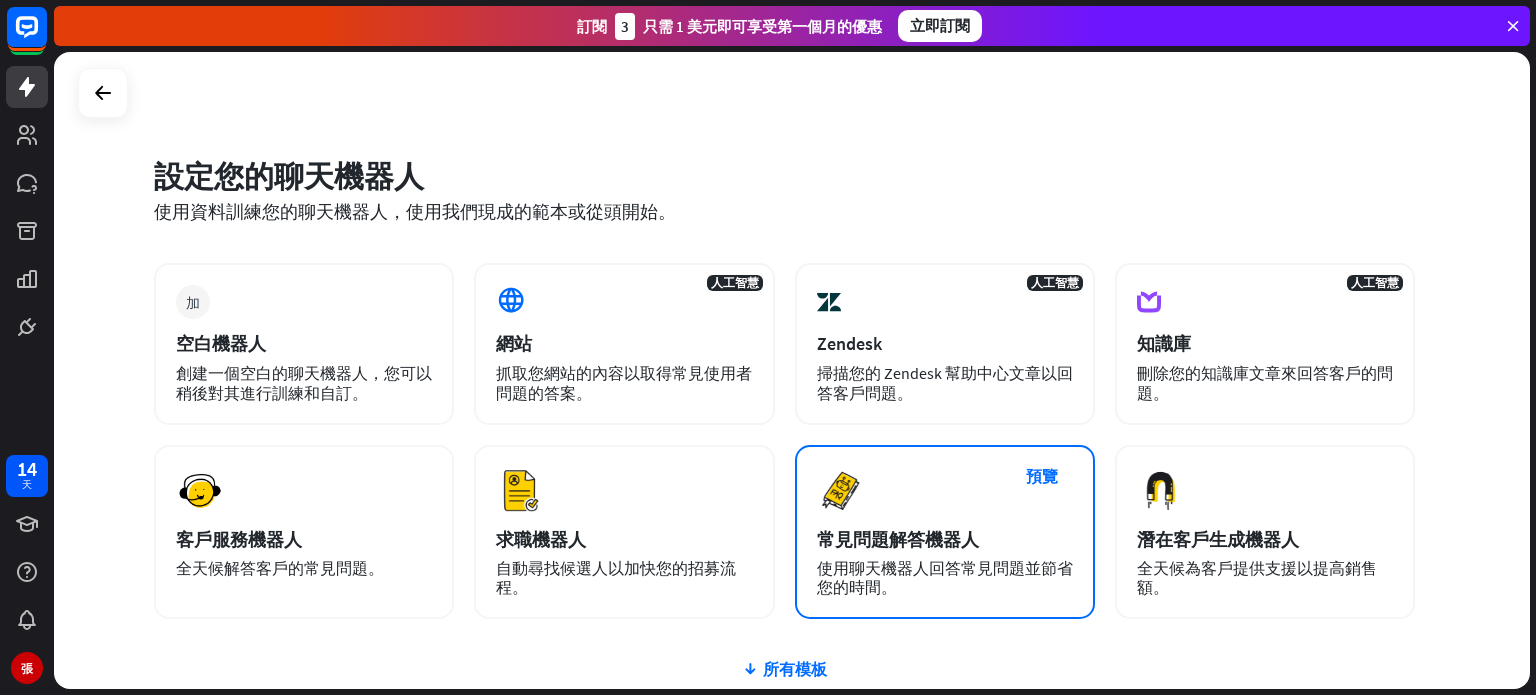 click on "常見問題解答機器人" at bounding box center (945, 539) 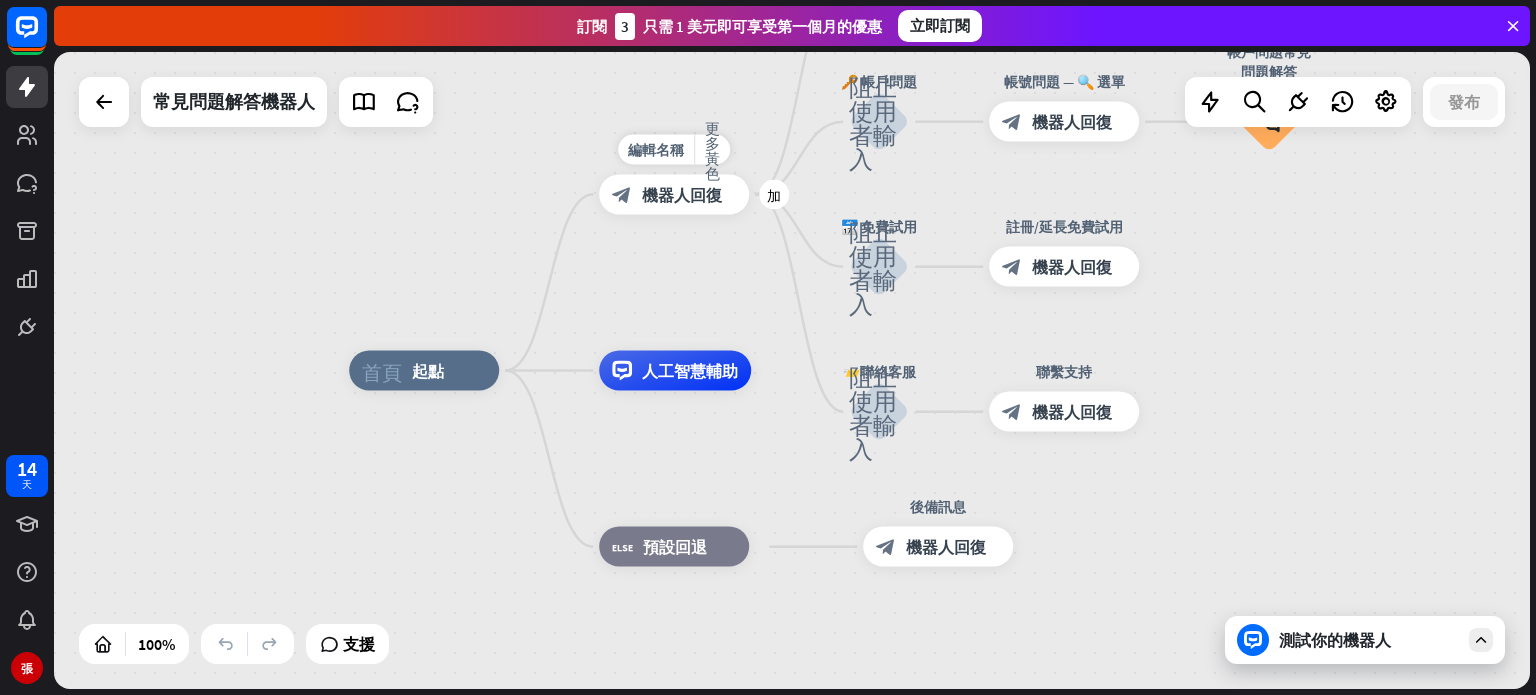 click on "機器人回復" at bounding box center (682, 194) 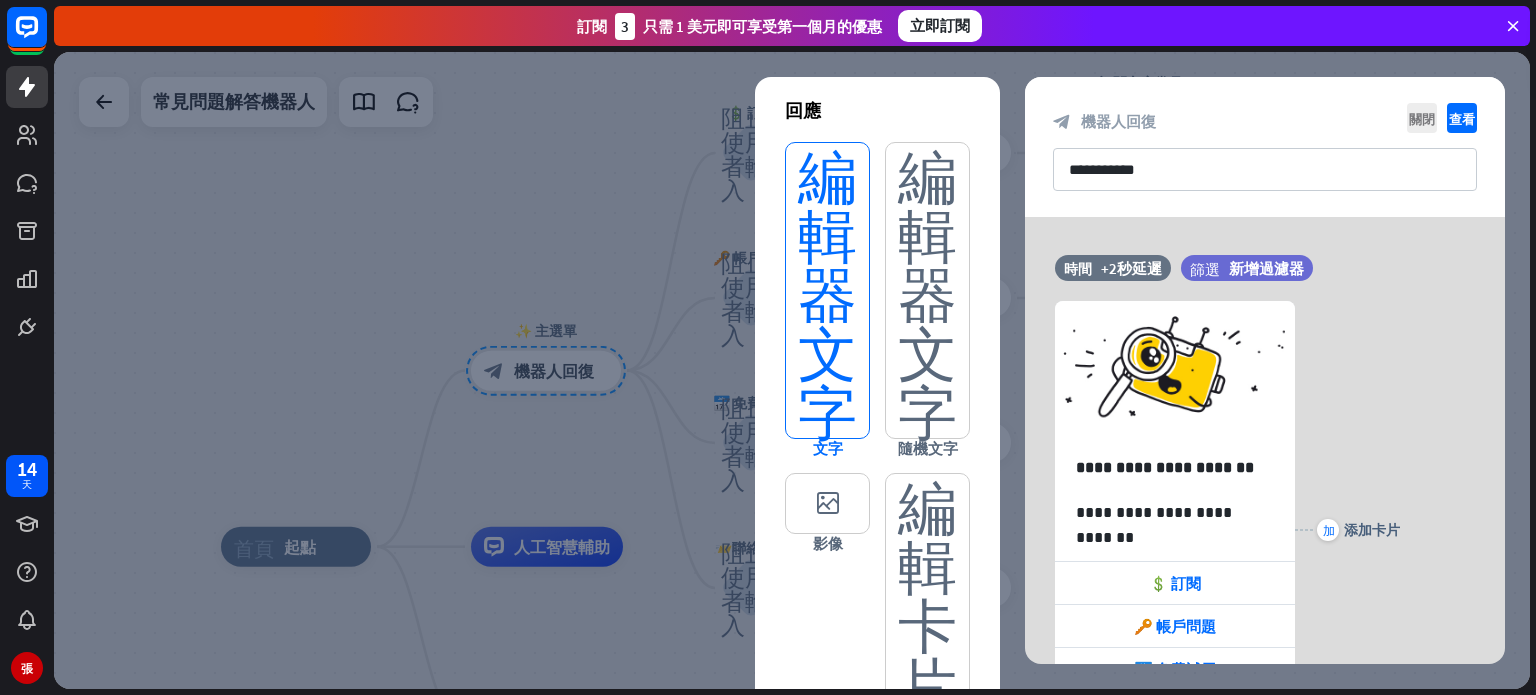 click on "編輯器文字" at bounding box center (827, 290) 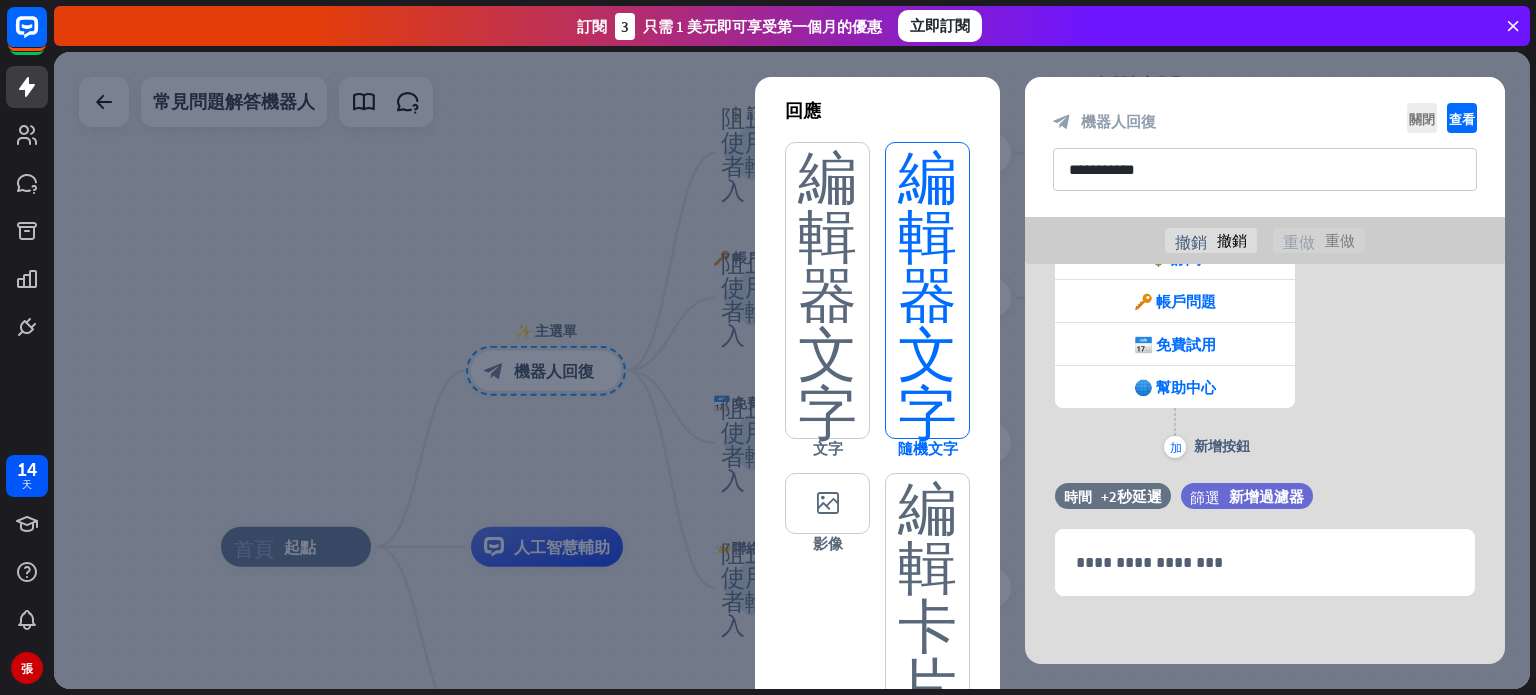 click on "編輯器文字" at bounding box center (927, 290) 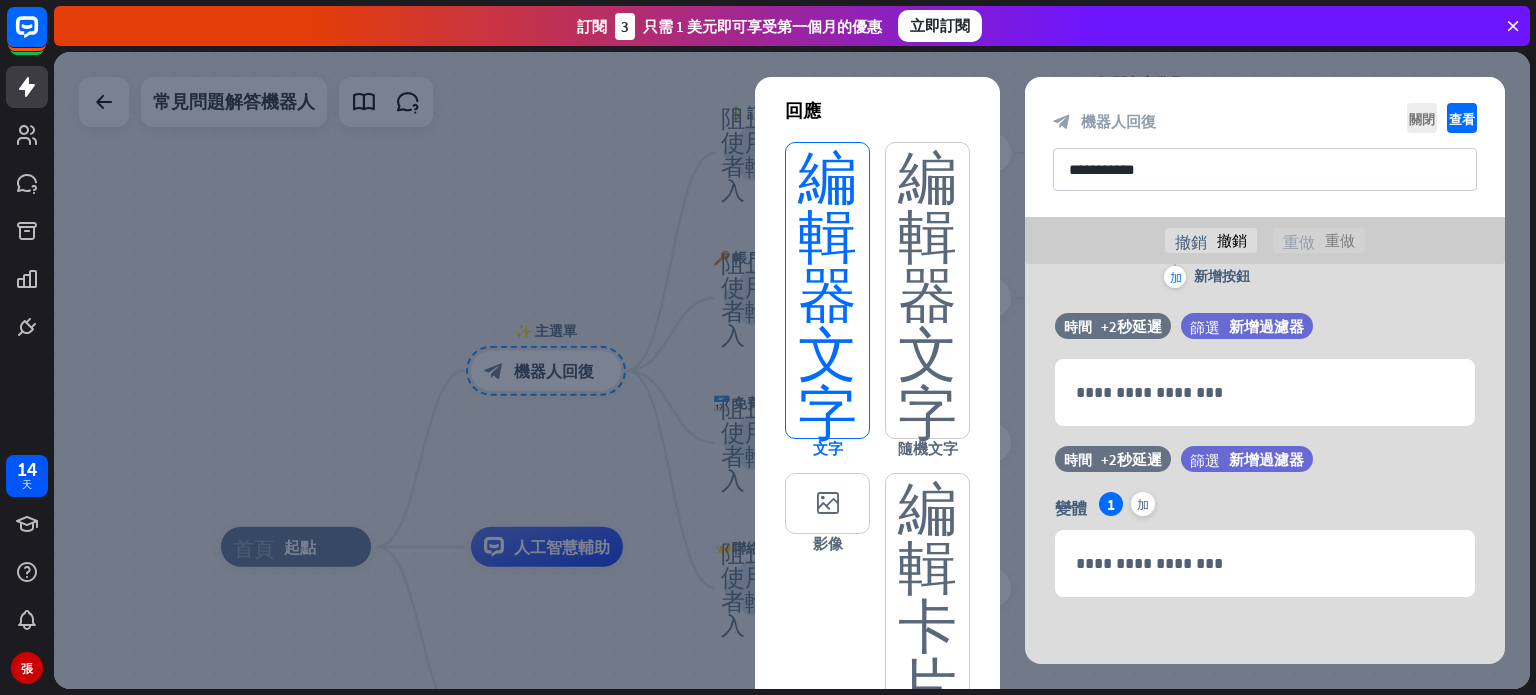 click on "編輯器文字" at bounding box center [827, 290] 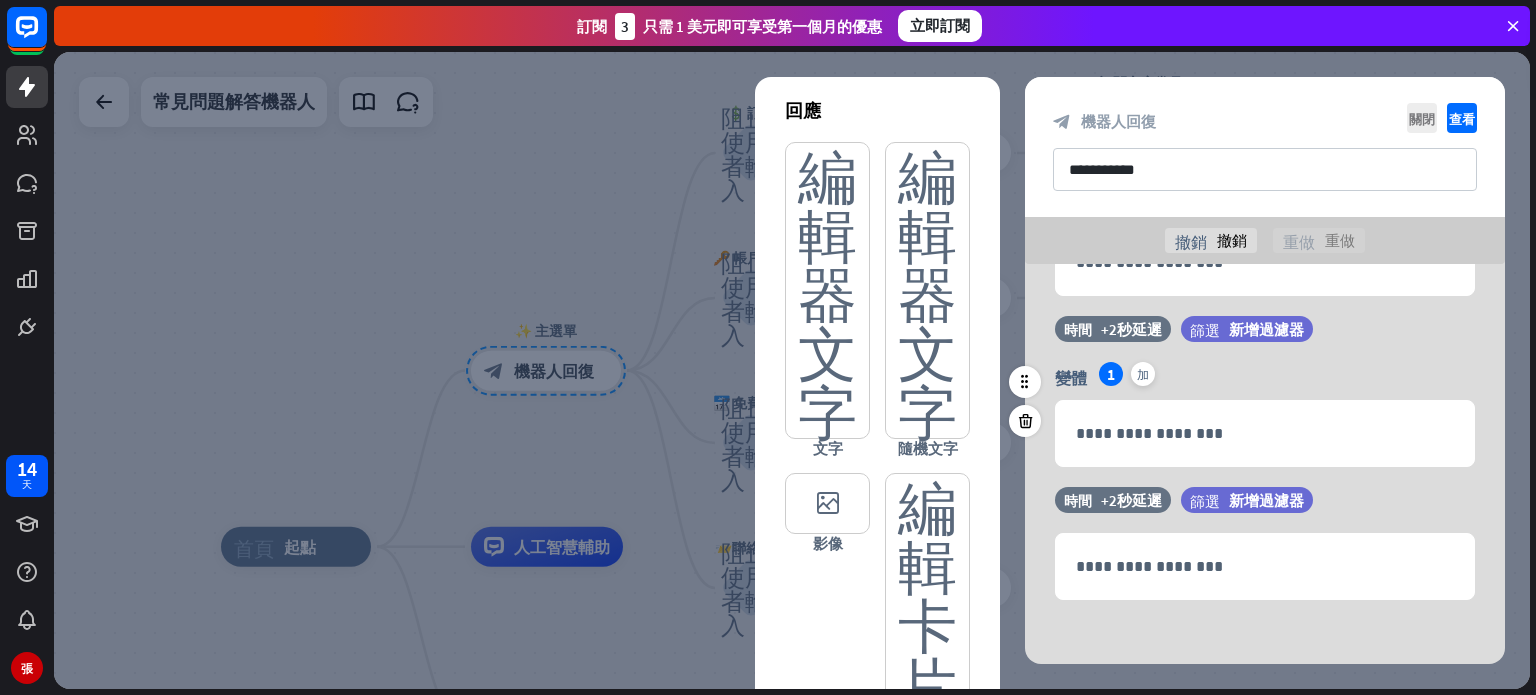 scroll, scrollTop: 675, scrollLeft: 0, axis: vertical 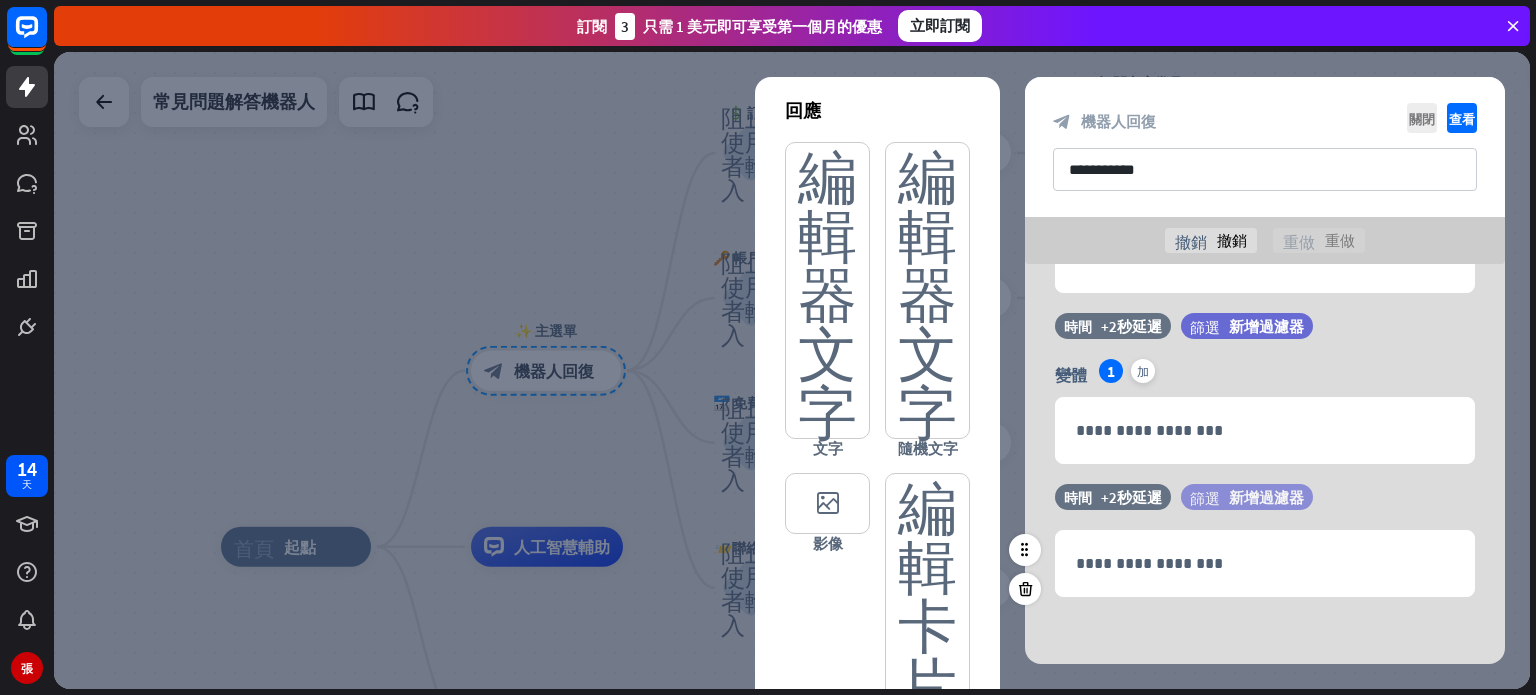 click on "新增過濾器" at bounding box center (1266, 497) 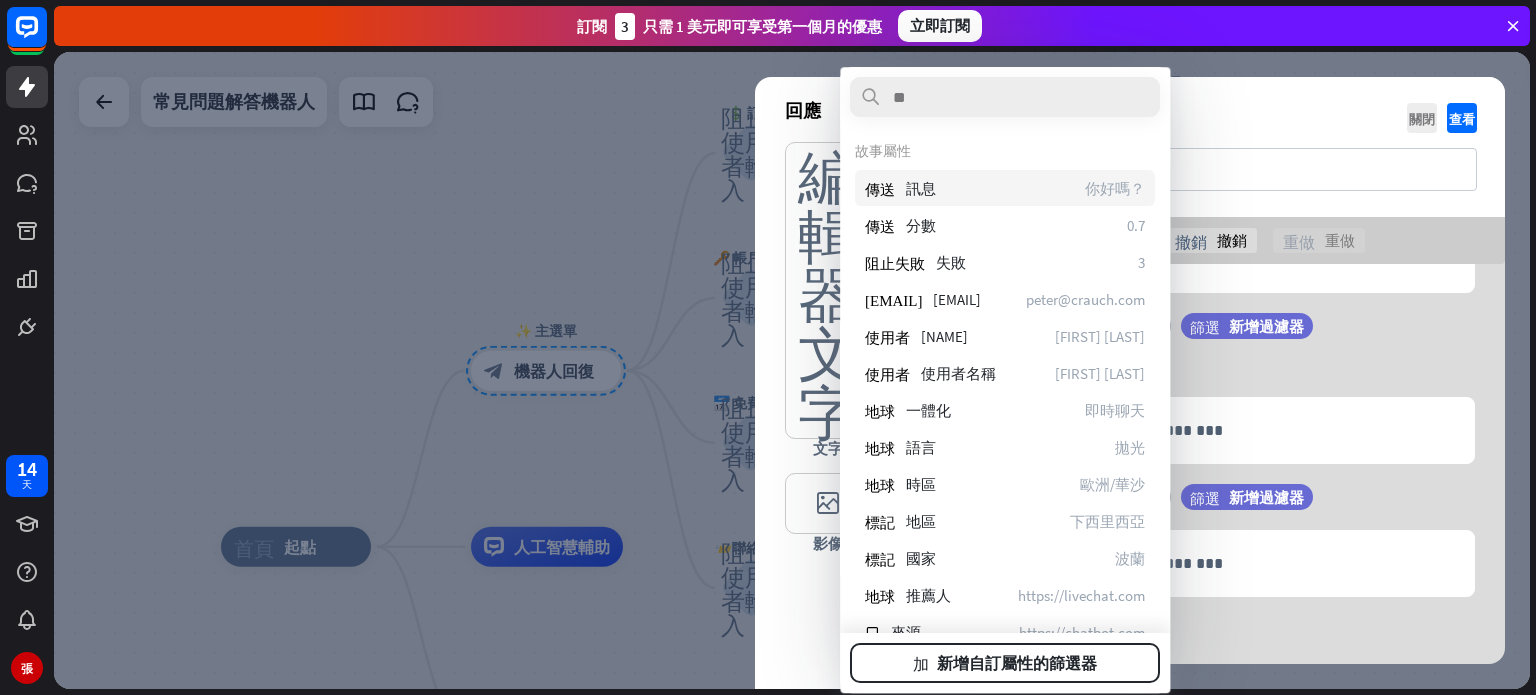 drag, startPoint x: 1036, startPoint y: 193, endPoint x: 1071, endPoint y: 209, distance: 38.483765 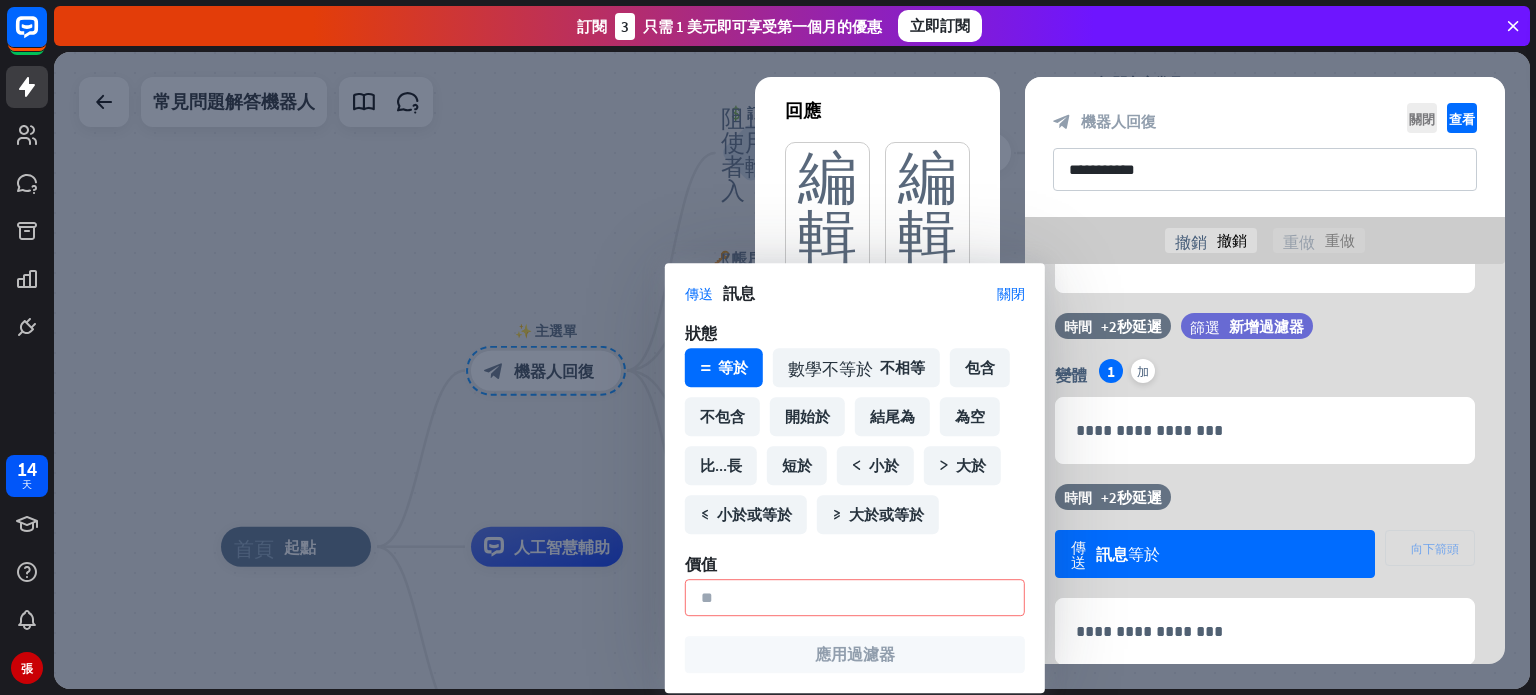 click at bounding box center (792, 370) 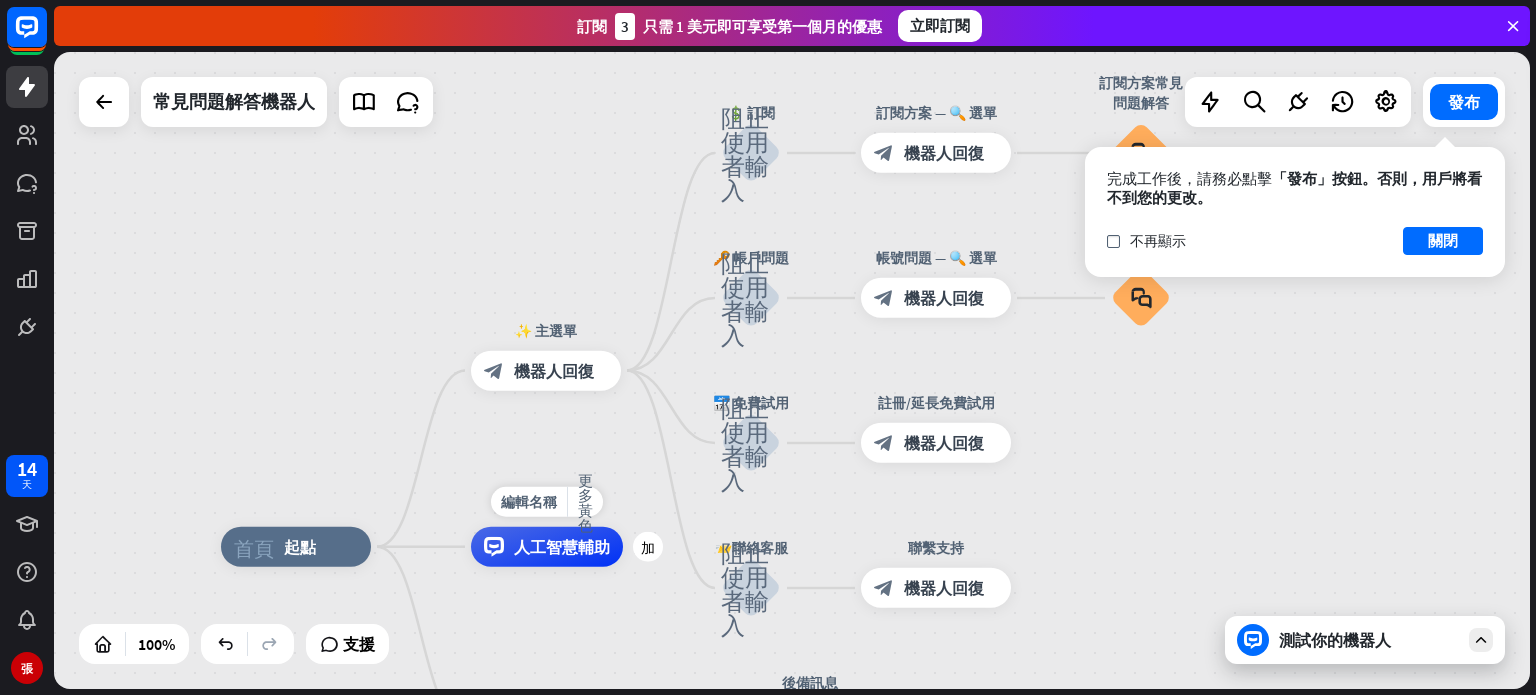 click on "人工智慧輔助" at bounding box center [547, 547] 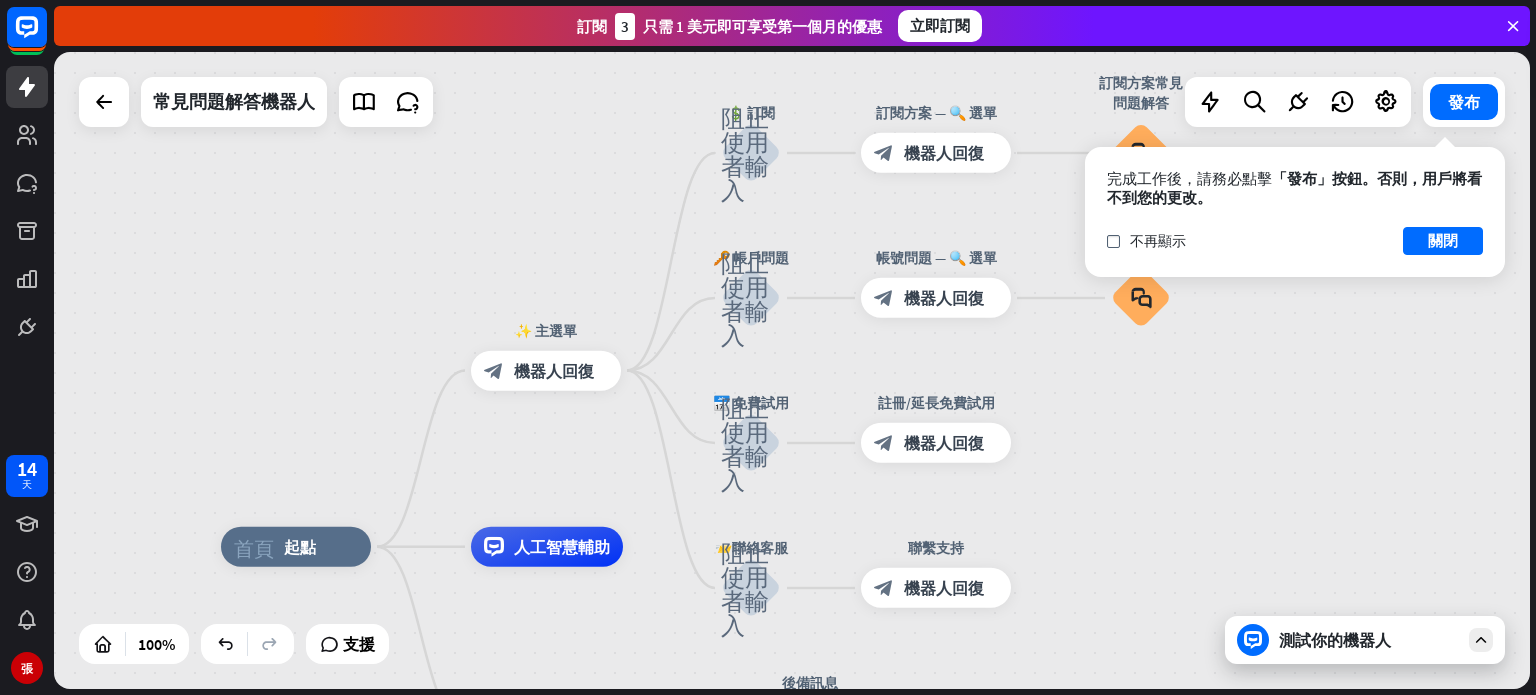 click on "首頁_2   起點                 ✨ 主選單   block_bot_response   機器人回復                 💲 訂閱   阻止使用者輸入                 訂閱方案 — 🔍 選單   block_bot_response   機器人回復                 訂閱方案常見問題解答   block_faq                 🔑 帳戶問題   阻止使用者輸入                 帳號問題 — 🔍 選單   block_bot_response   機器人回復                 帳戶問題常見問題解答   block_faq                 📅 免費試用   阻止使用者輸入                 註冊/延長免費試用   block_bot_response   機器人回復                 📨聯絡客服   阻止使用者輸入                 聯繫支持   block_bot_response   機器人回復                     人工智慧輔助                   block_fallback   預設回退                 後備訊息   block_bot_response   機器人回復" at bounding box center [959, 865] 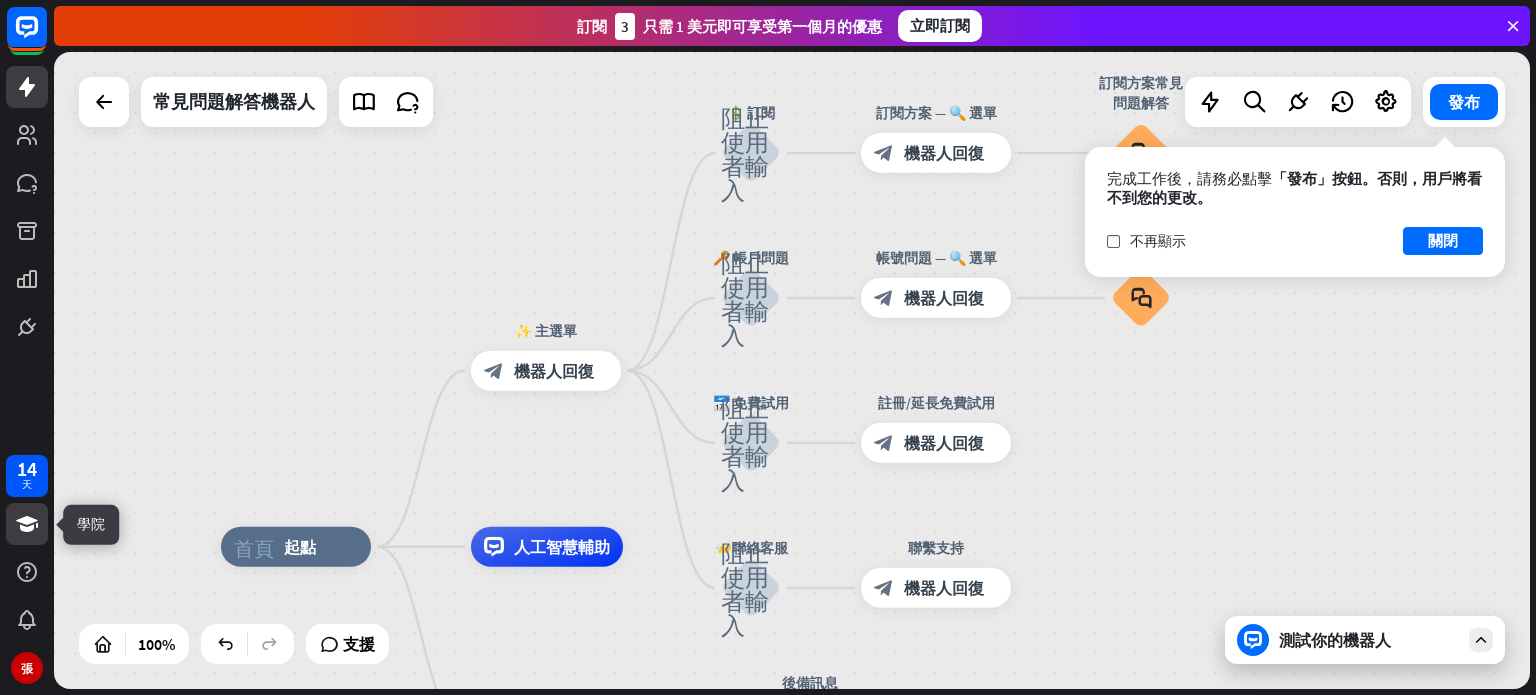 click at bounding box center (27, 524) 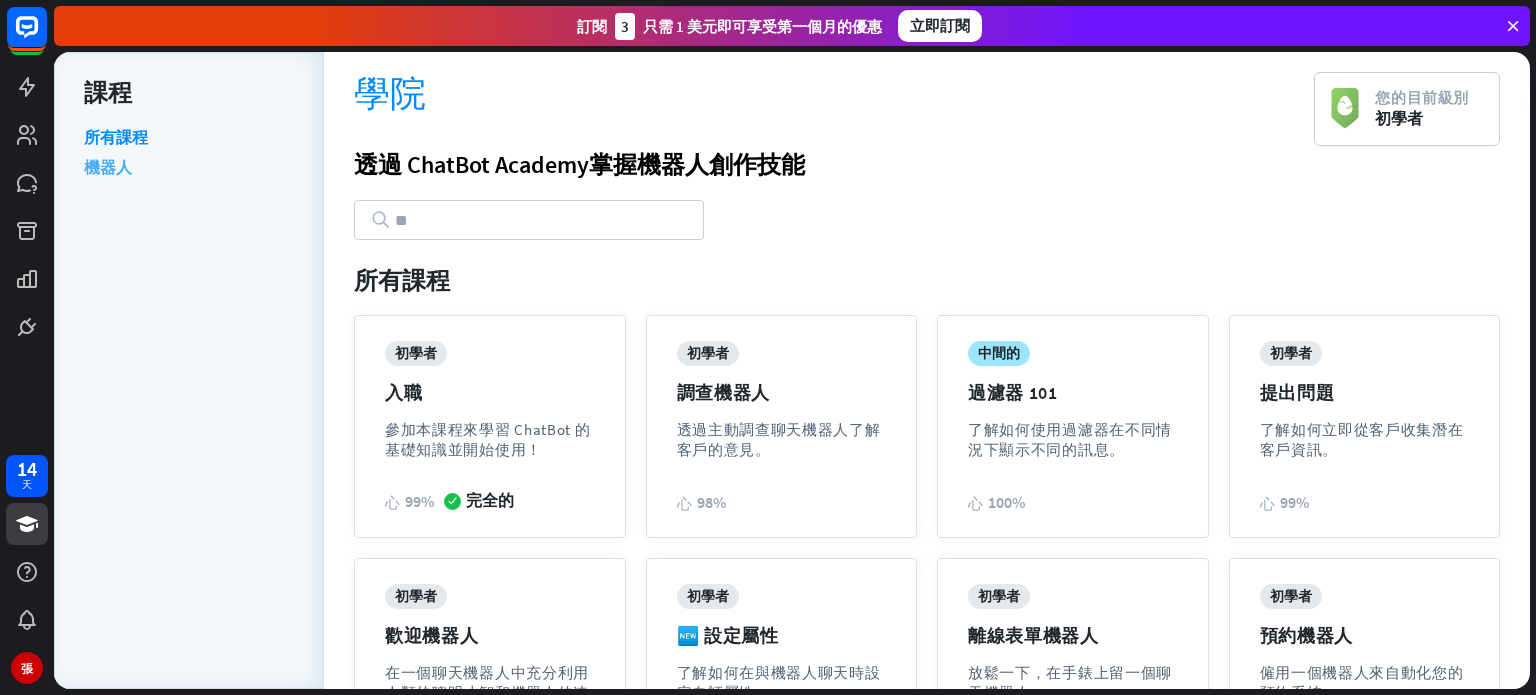 click on "機器人" at bounding box center (108, 167) 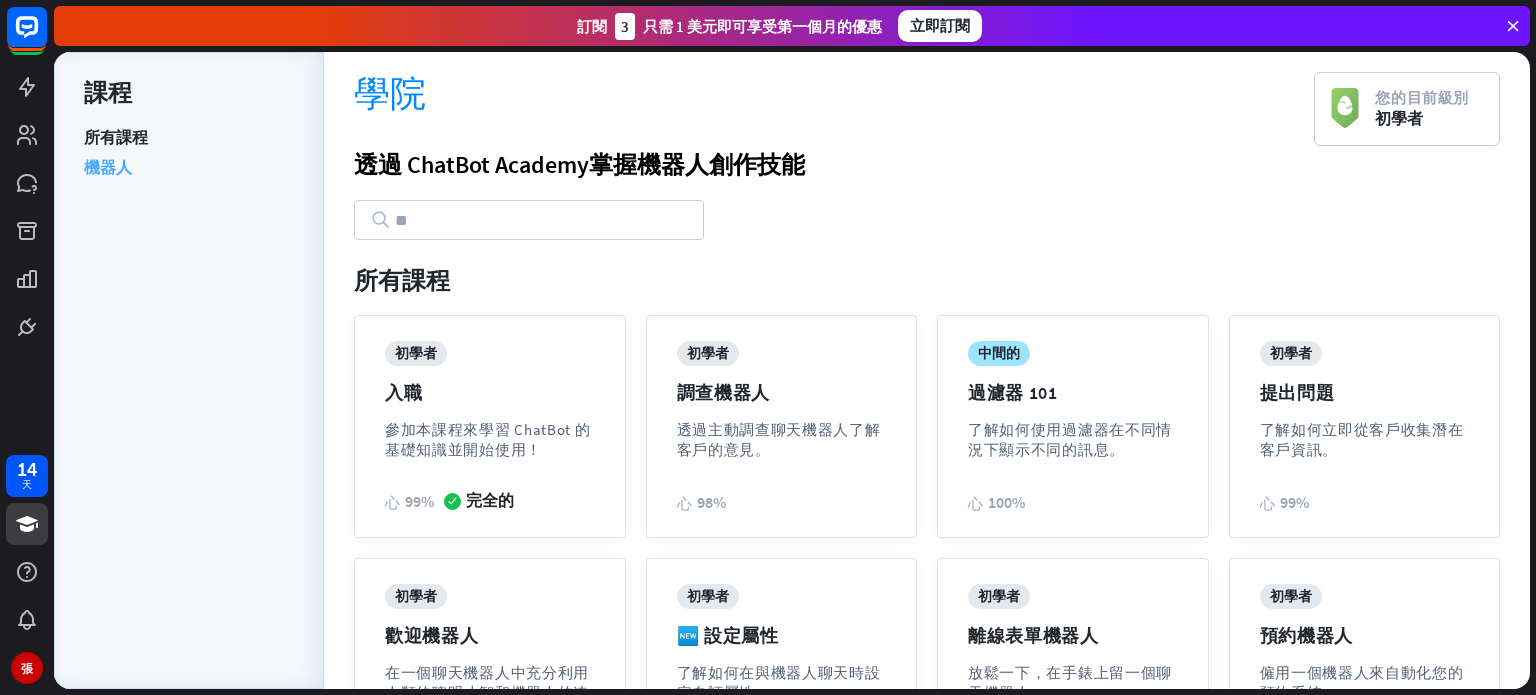 click on "機器人" at bounding box center (108, 167) 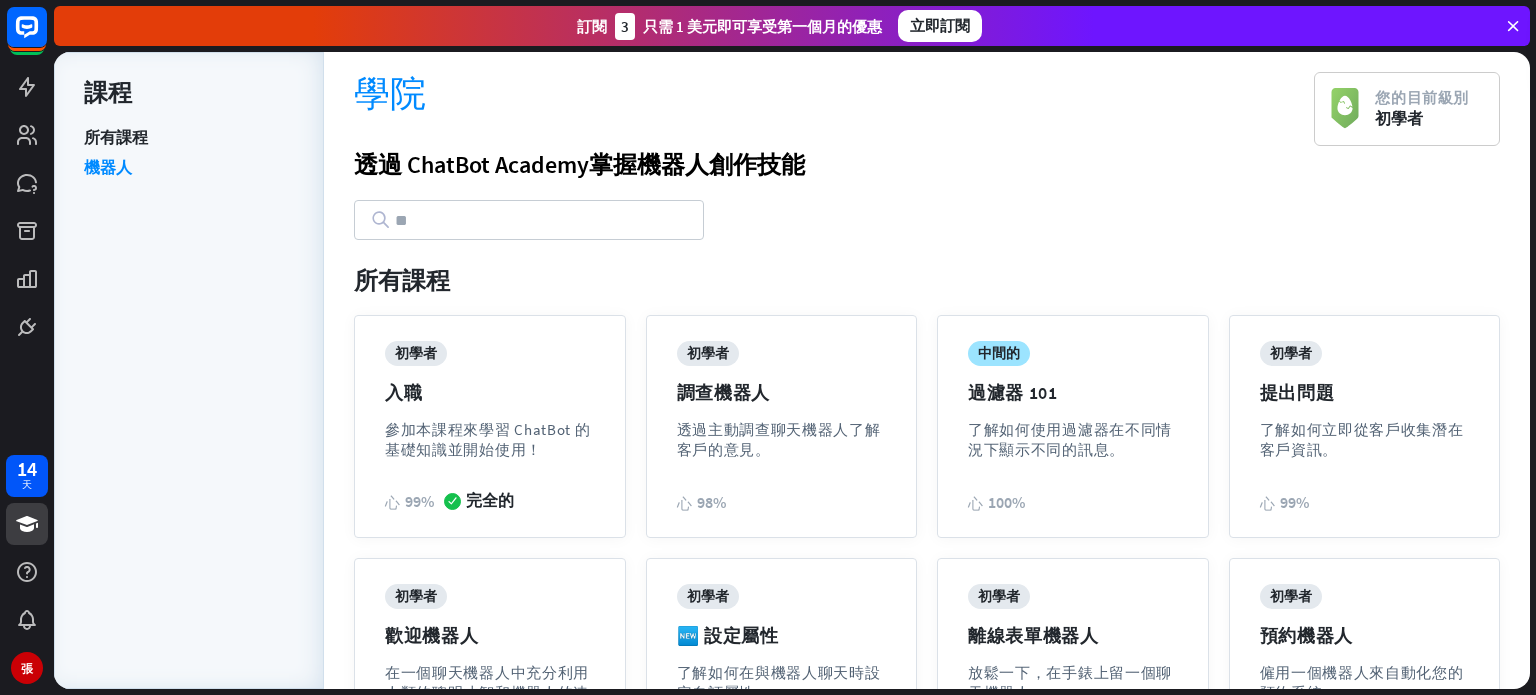 click on "初學者" at bounding box center (1399, 118) 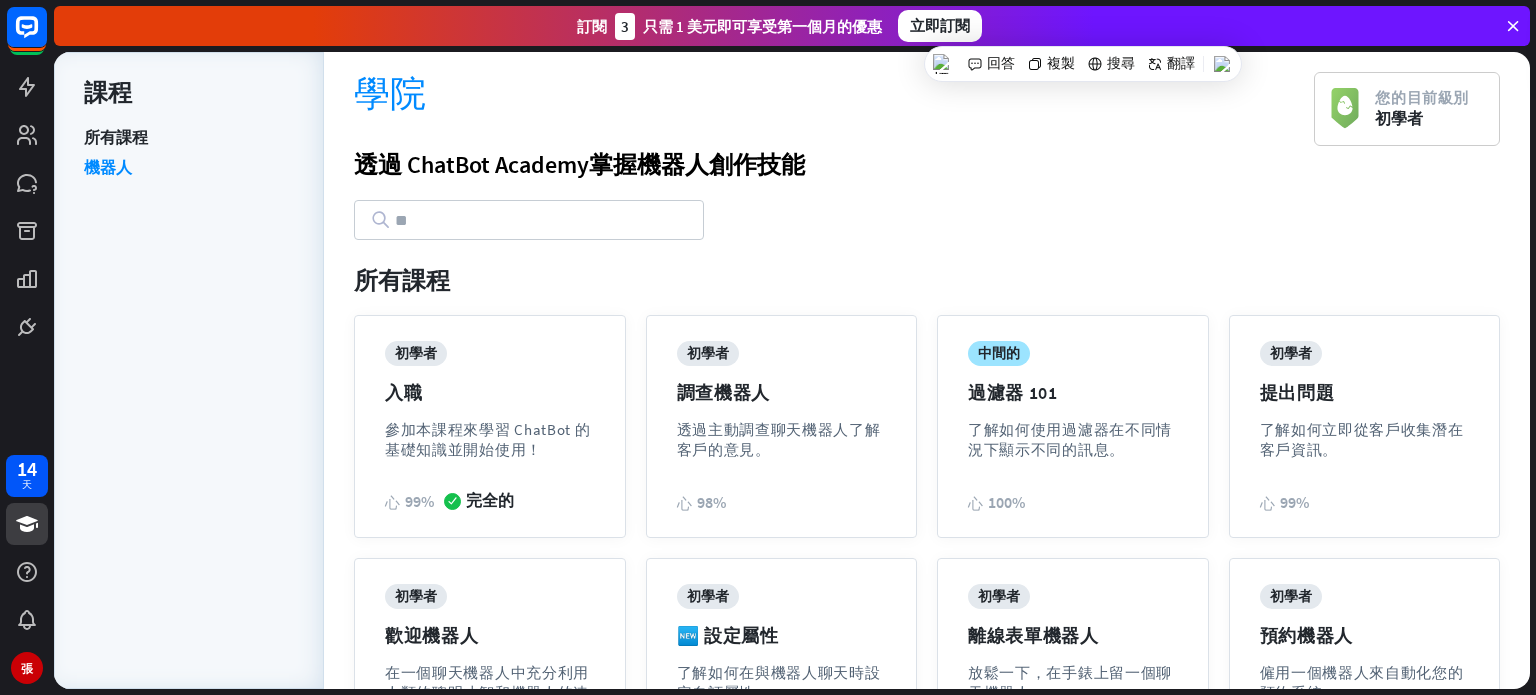 click on "透過 ChatBot Academy
掌握機器人創作技能" at bounding box center [834, 149] 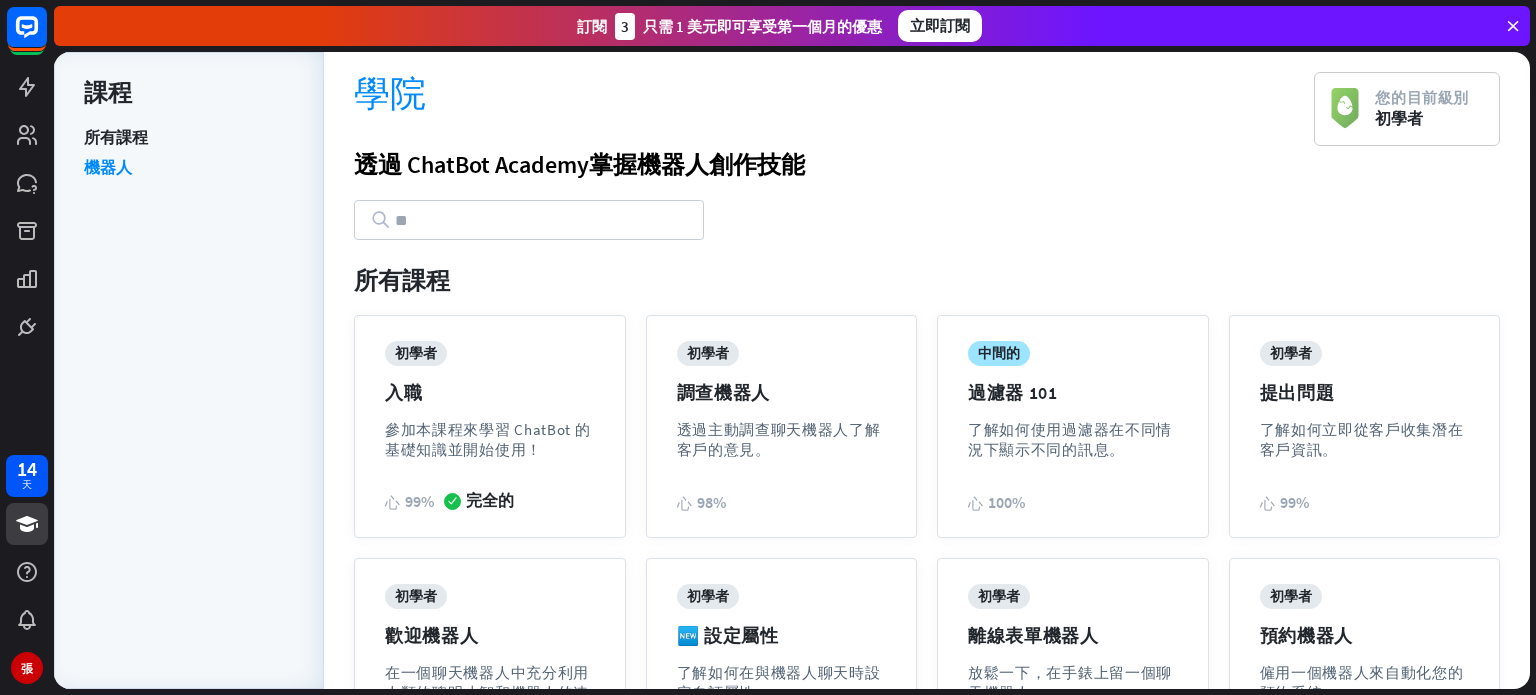 click at bounding box center (529, 220) 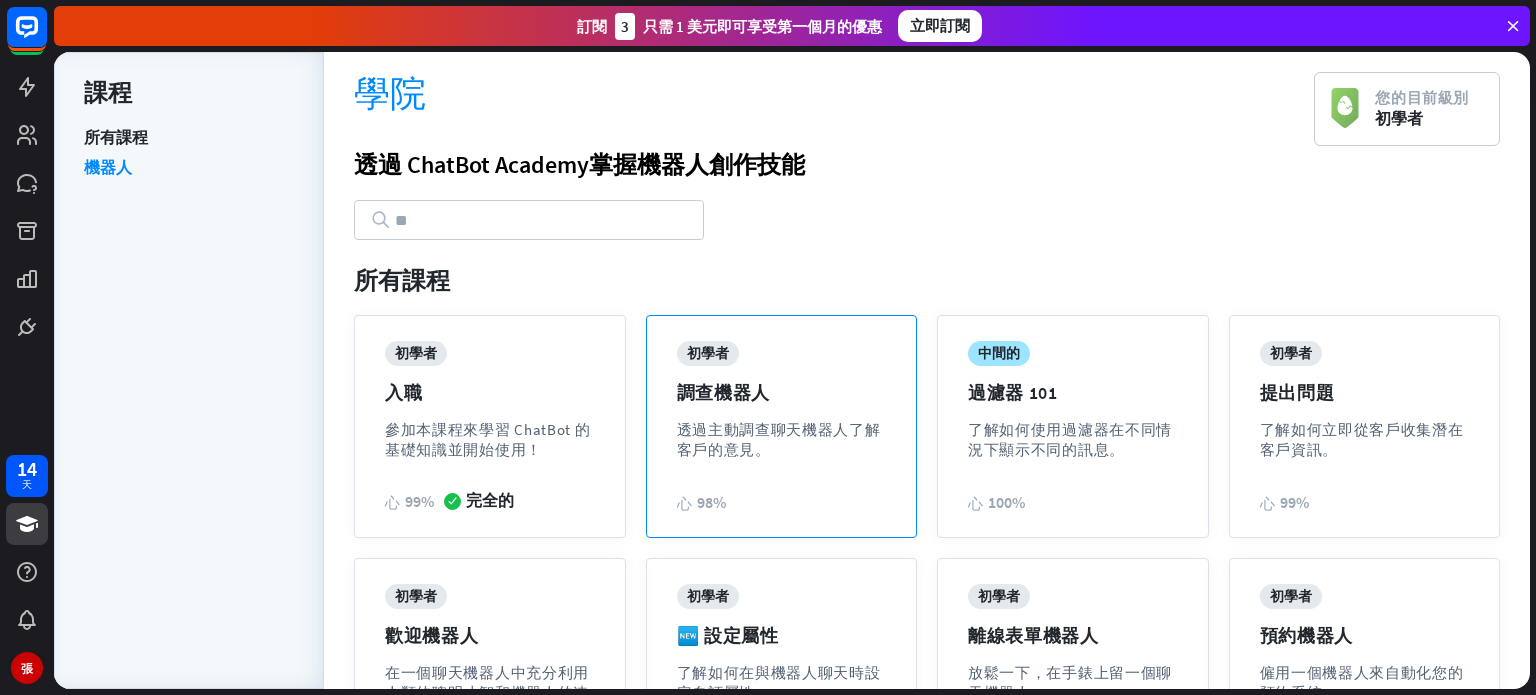 click on "初學者
調查機器人
透過主動調查聊天機器人了解客戶的意見。" at bounding box center (782, 415) 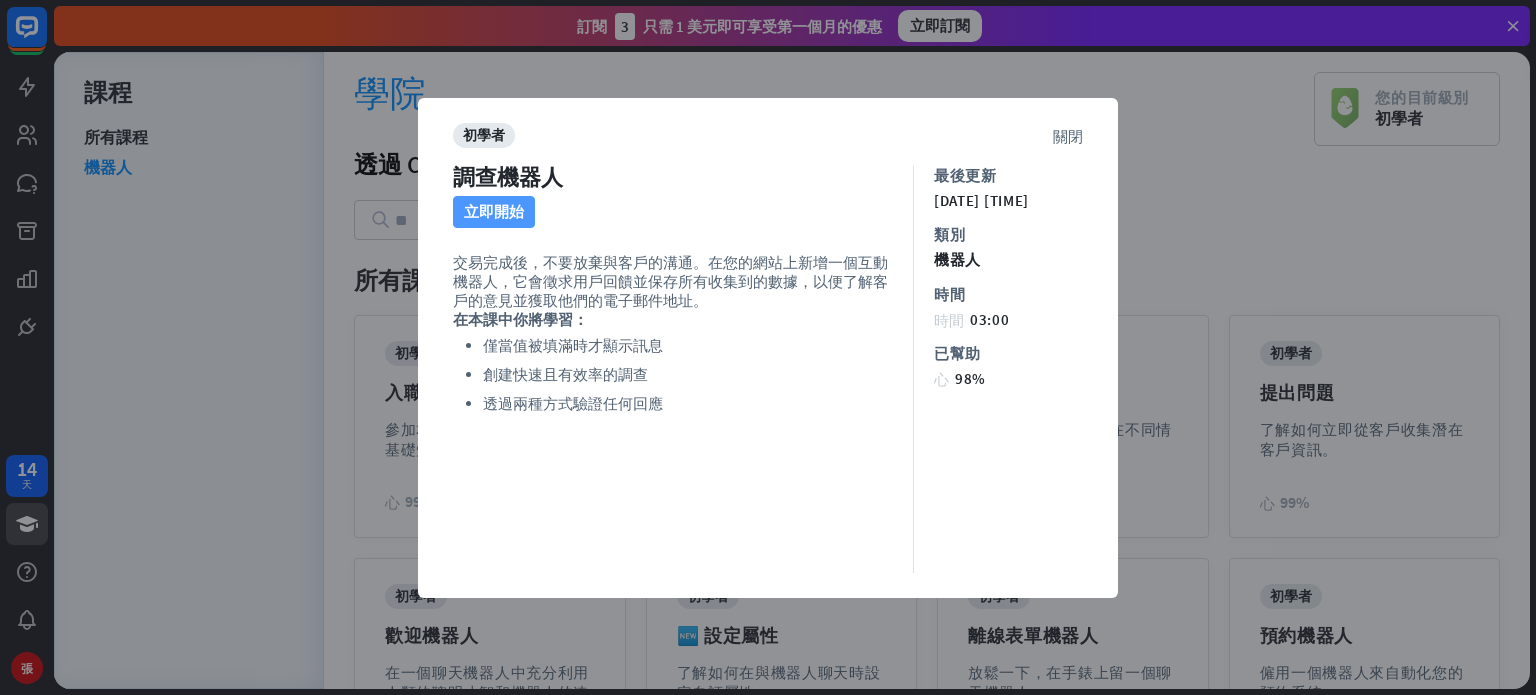 click on "立即開始" at bounding box center [494, 211] 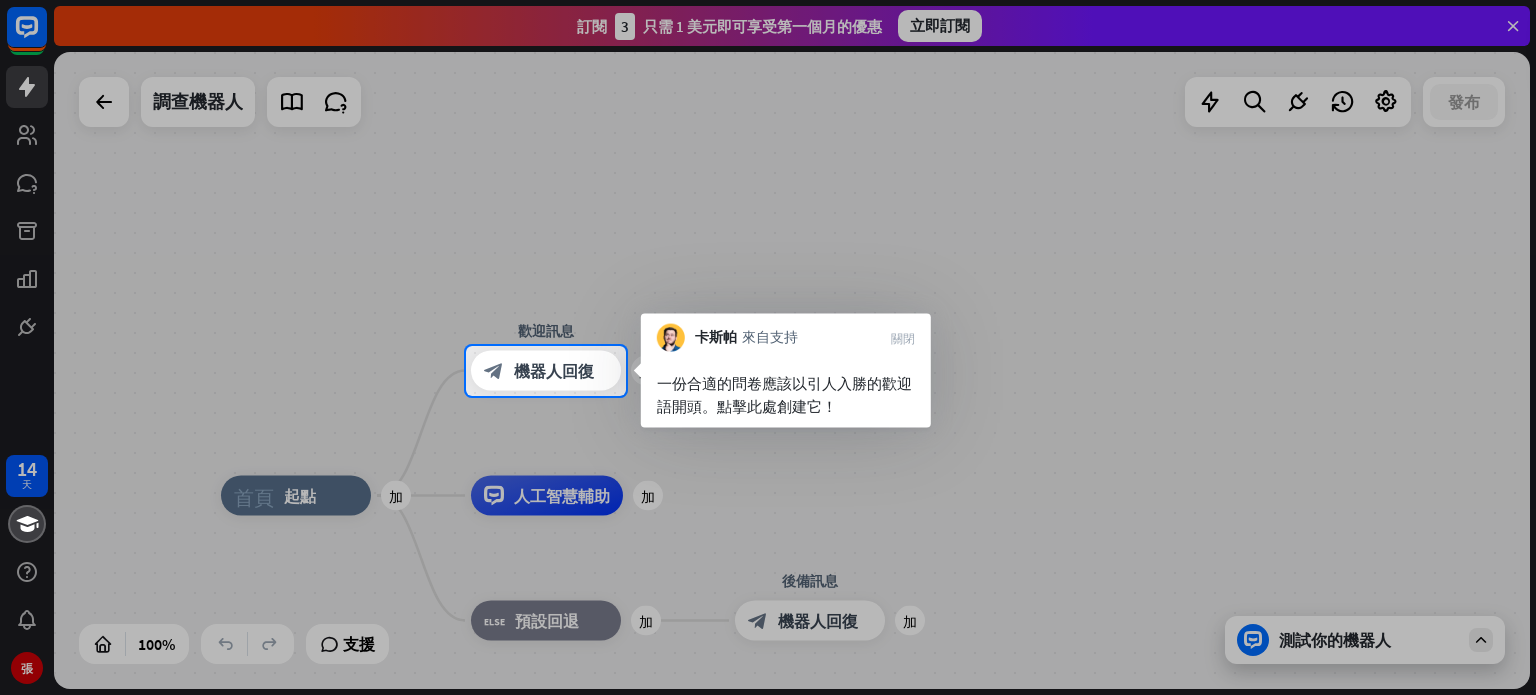 drag, startPoint x: 24, startPoint y: 663, endPoint x: 339, endPoint y: 635, distance: 316.242 